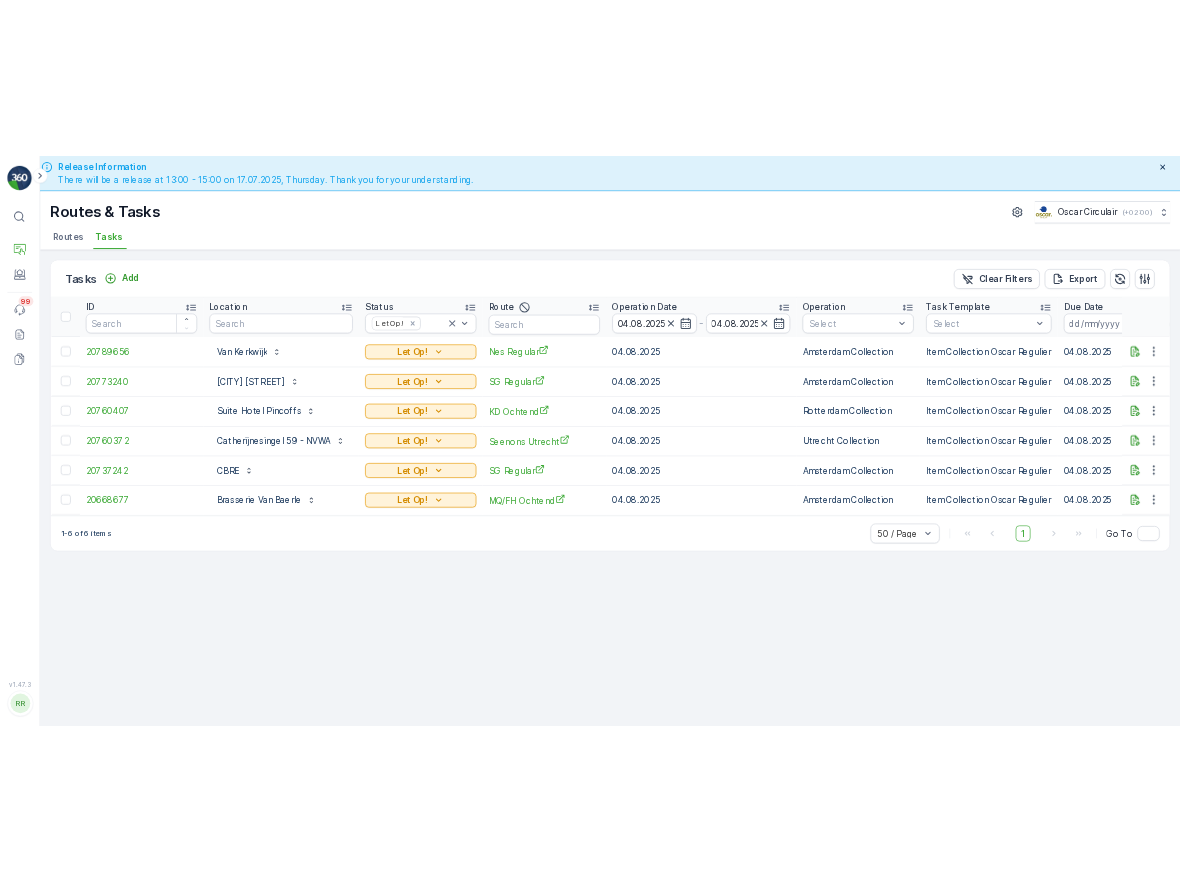 scroll, scrollTop: 0, scrollLeft: 0, axis: both 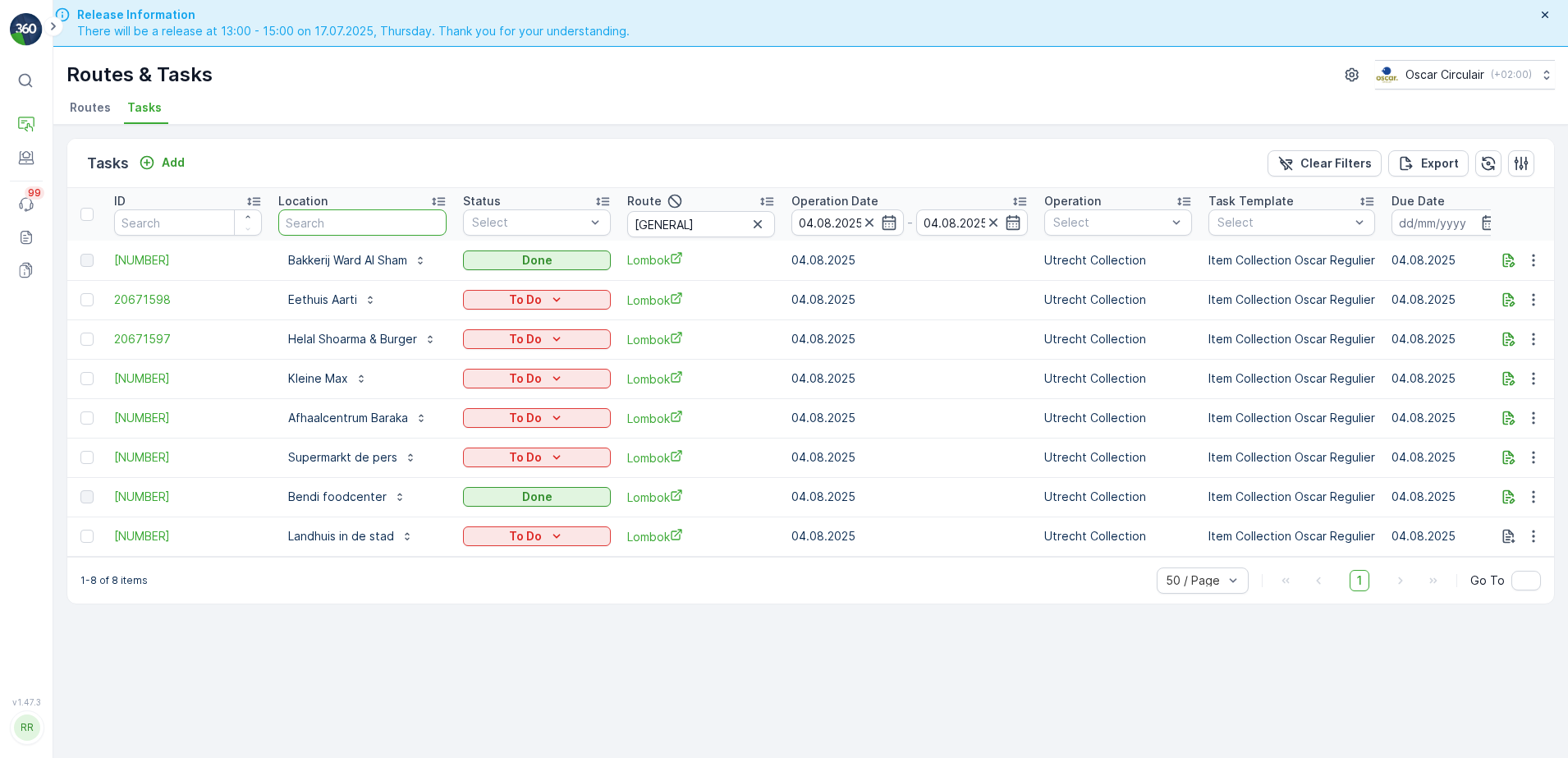 click at bounding box center (362, 223) 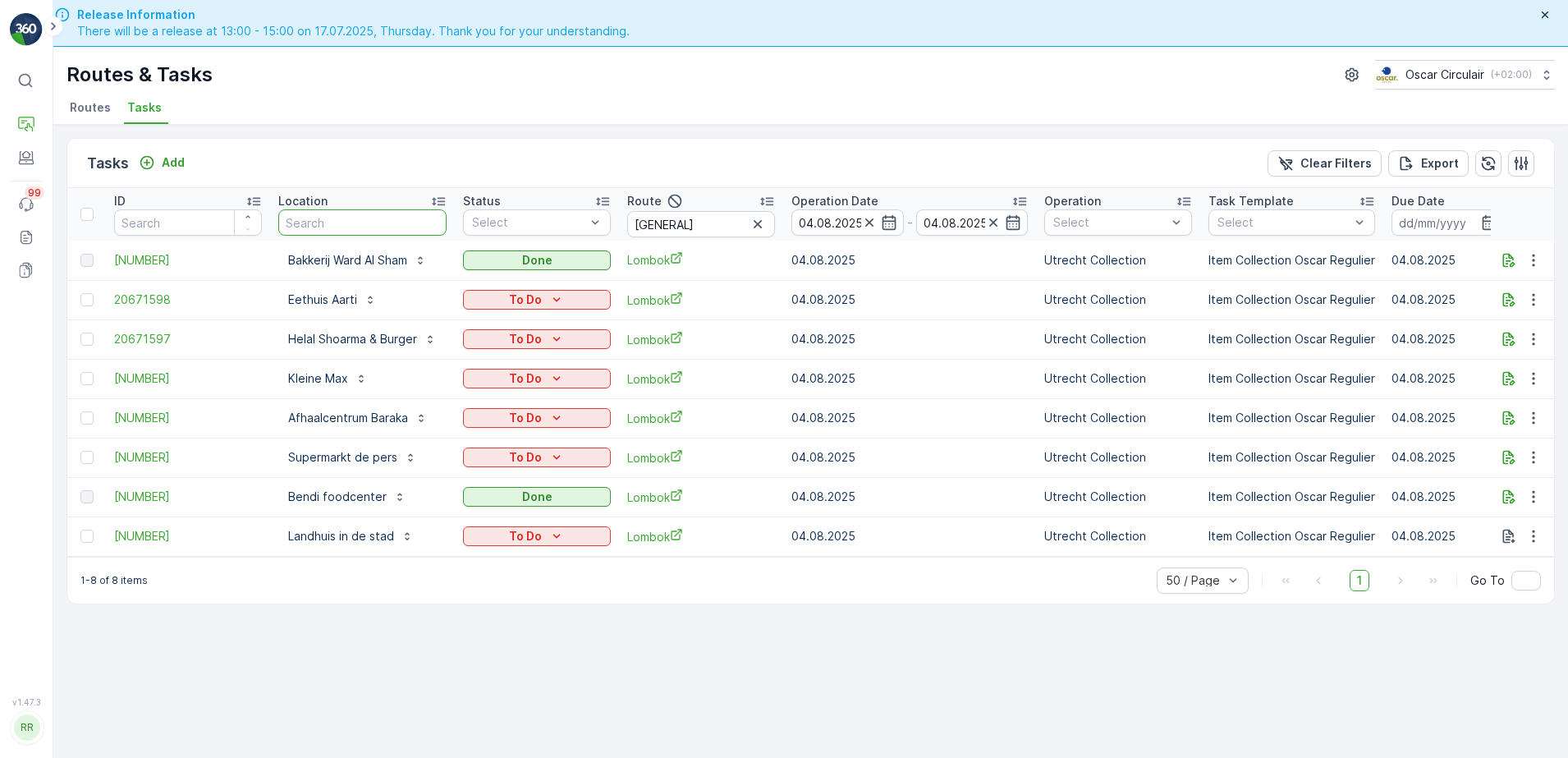 drag, startPoint x: 765, startPoint y: 224, endPoint x: 685, endPoint y: 223, distance: 80.00625 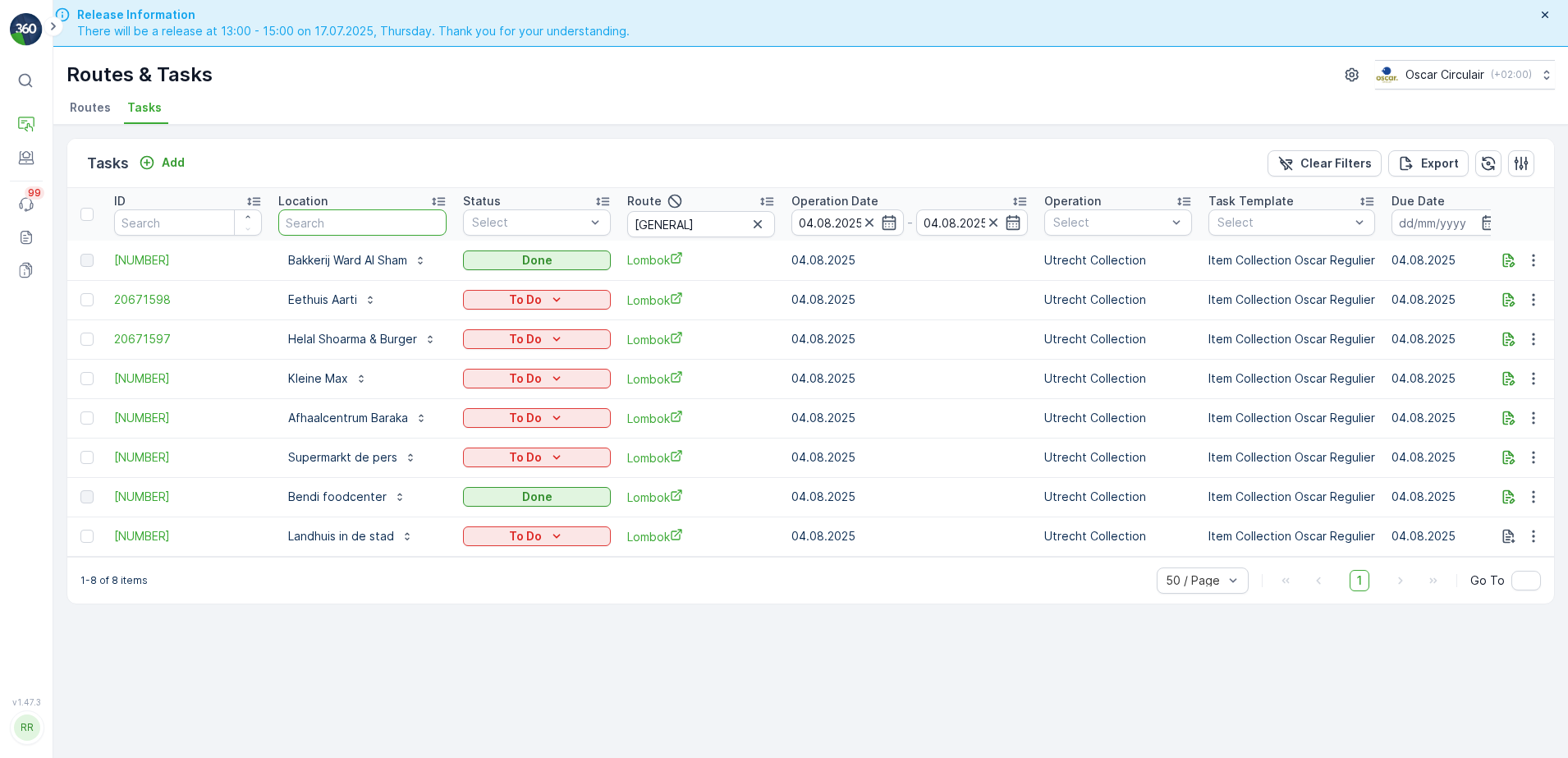 click 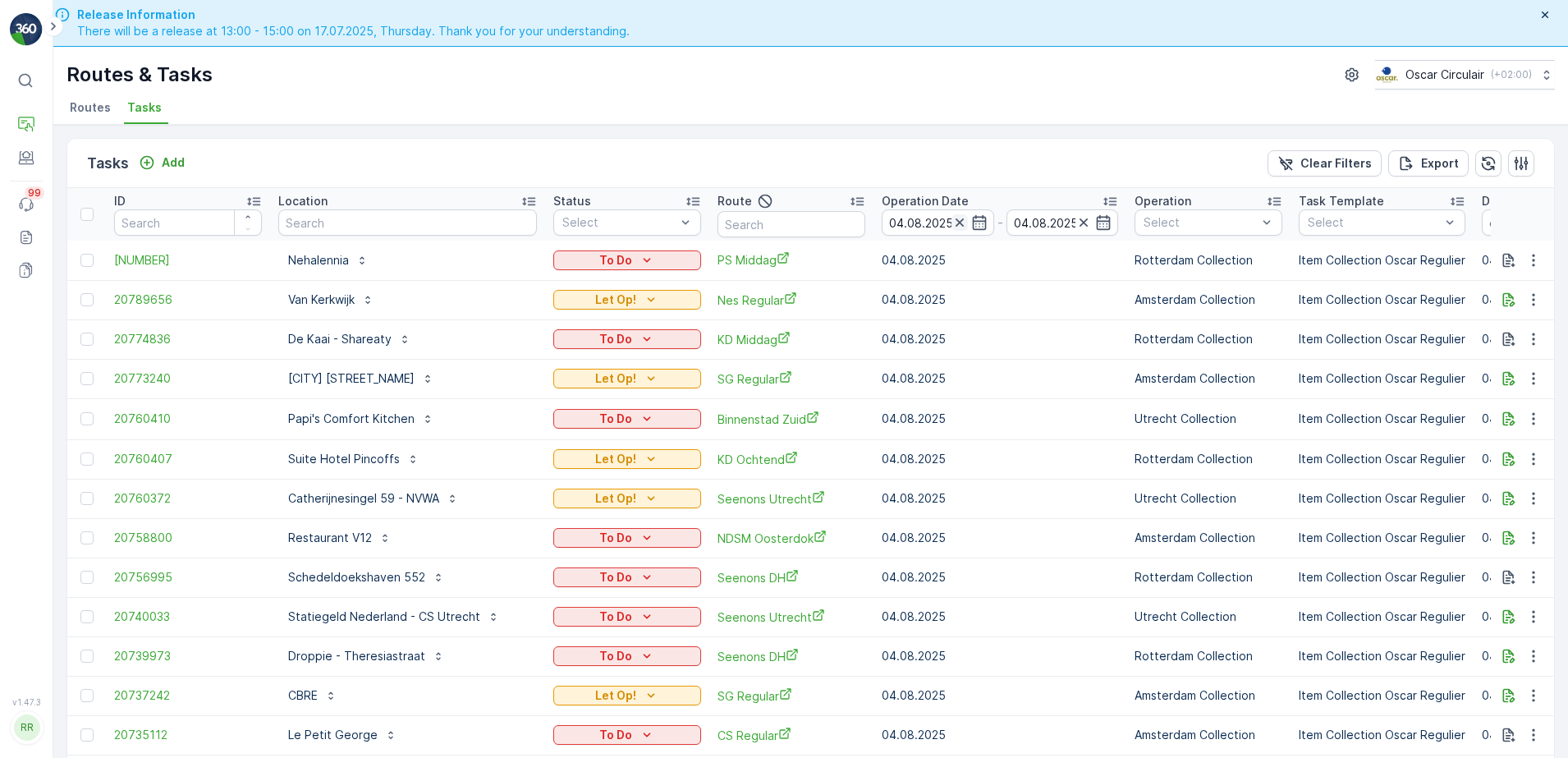 click 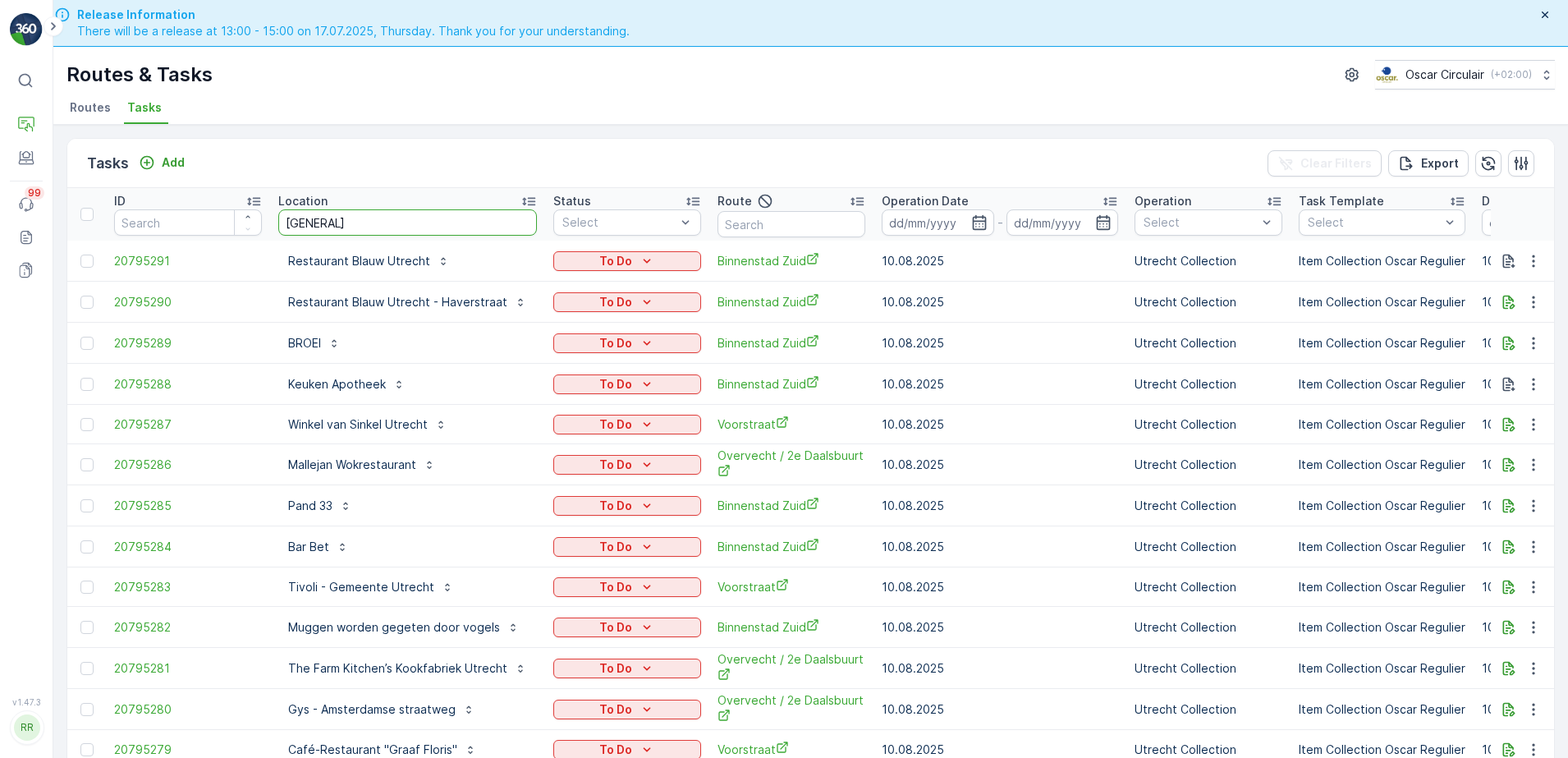 type on "eethuis" 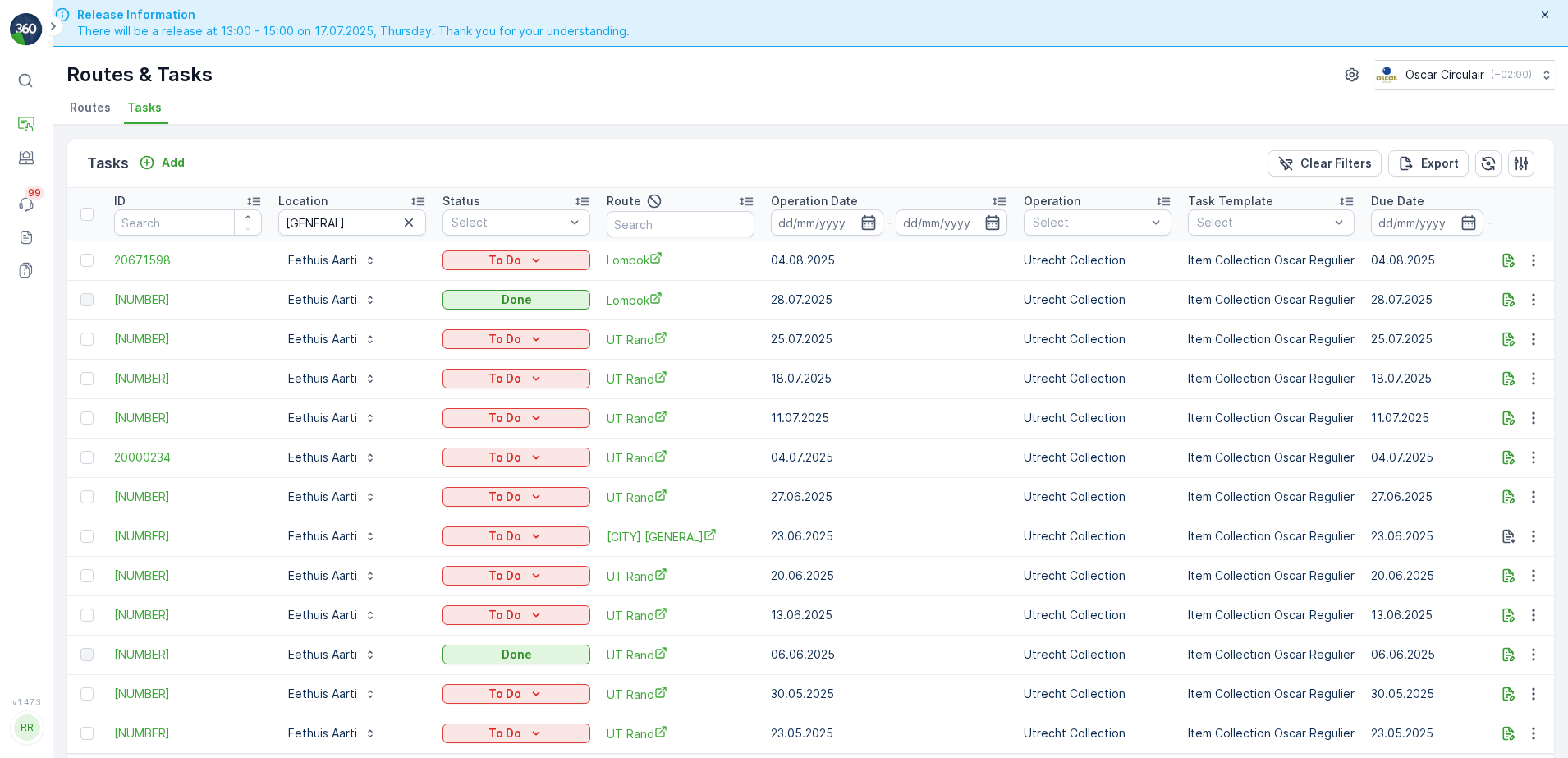 drag, startPoint x: 406, startPoint y: 223, endPoint x: 374, endPoint y: 223, distance: 32 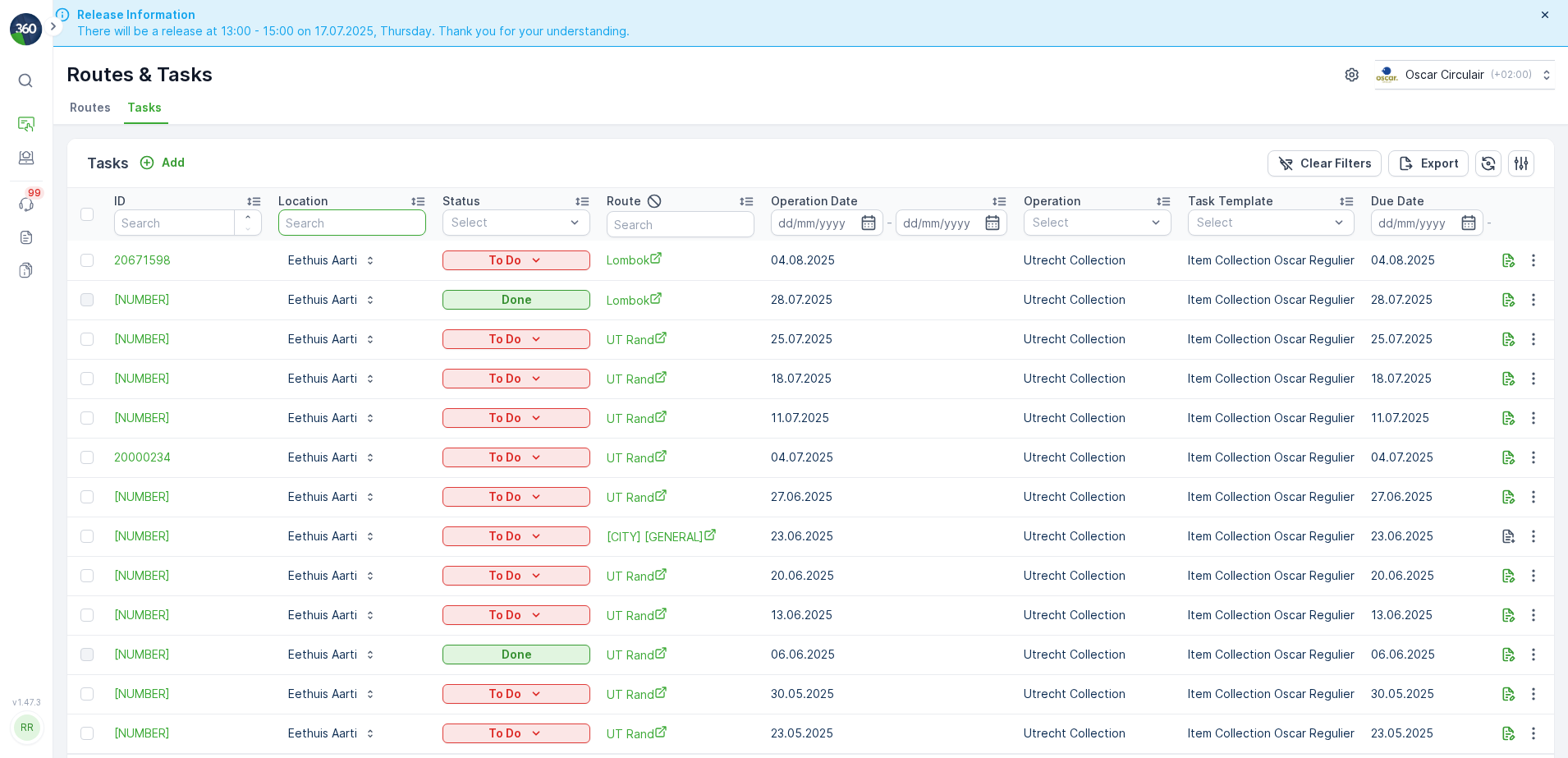 click at bounding box center (352, 223) 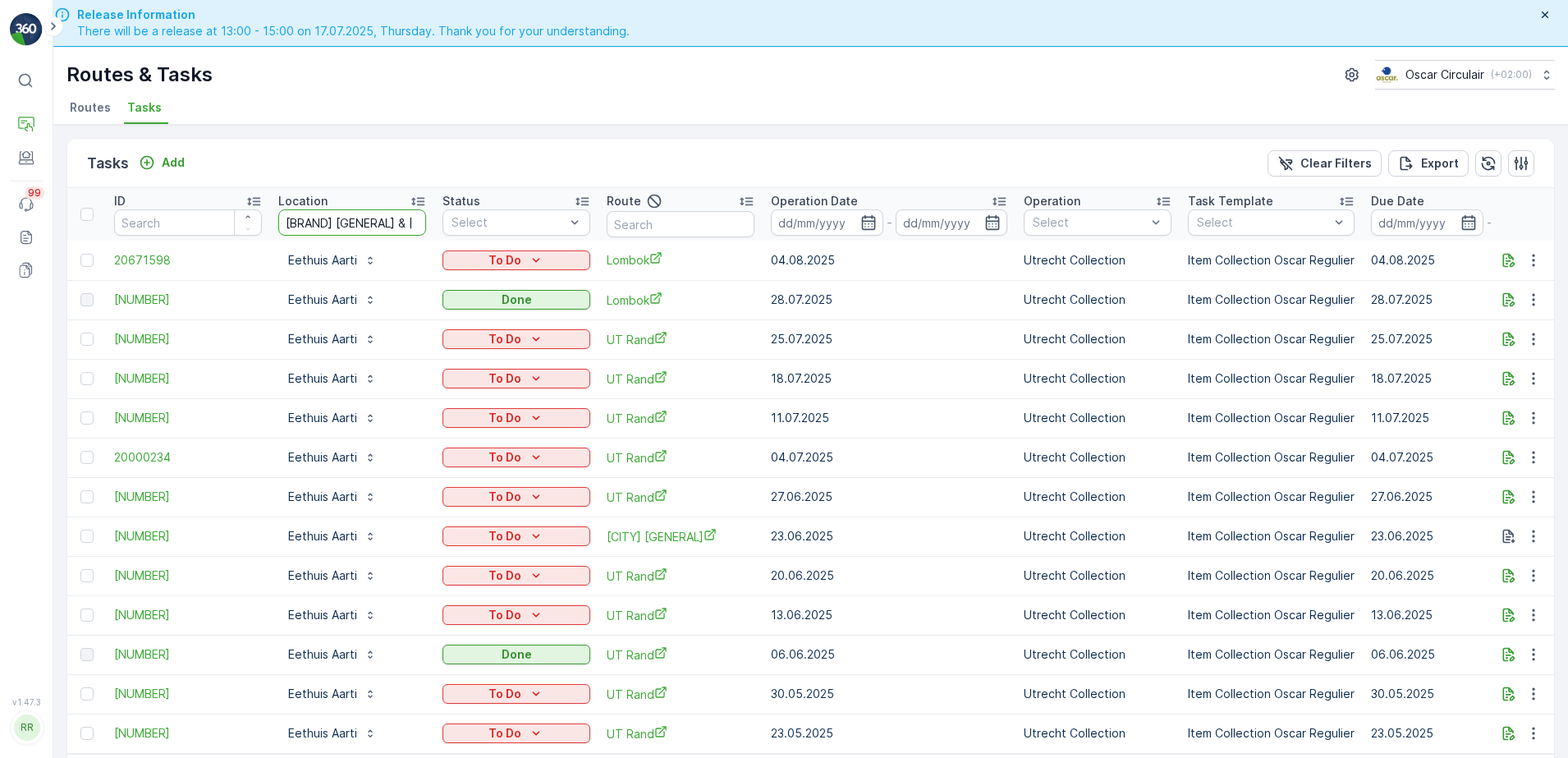 scroll, scrollTop: 0, scrollLeft: 13, axis: horizontal 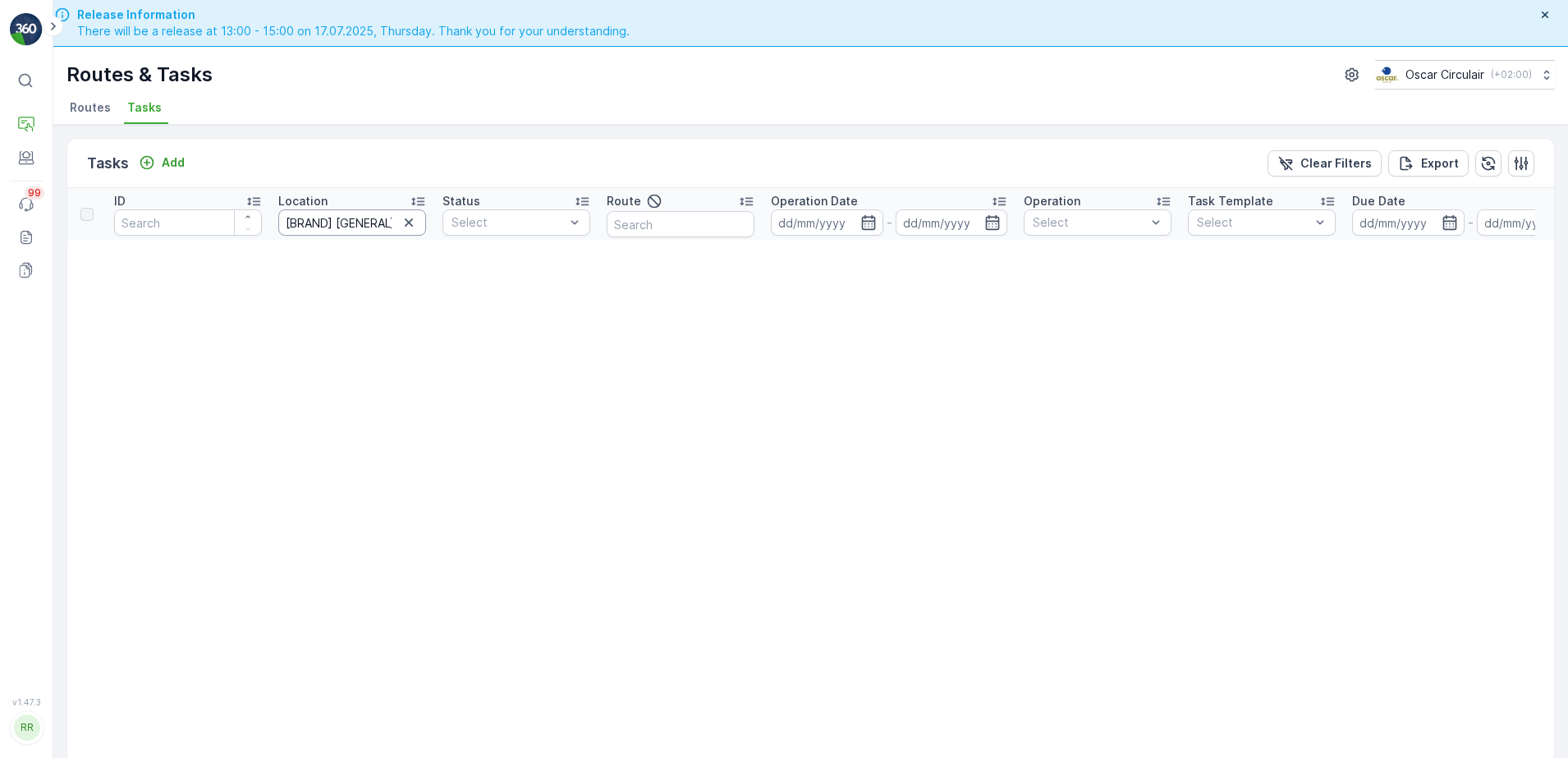 click on "Helal Shoarma & Bu" at bounding box center (352, 223) 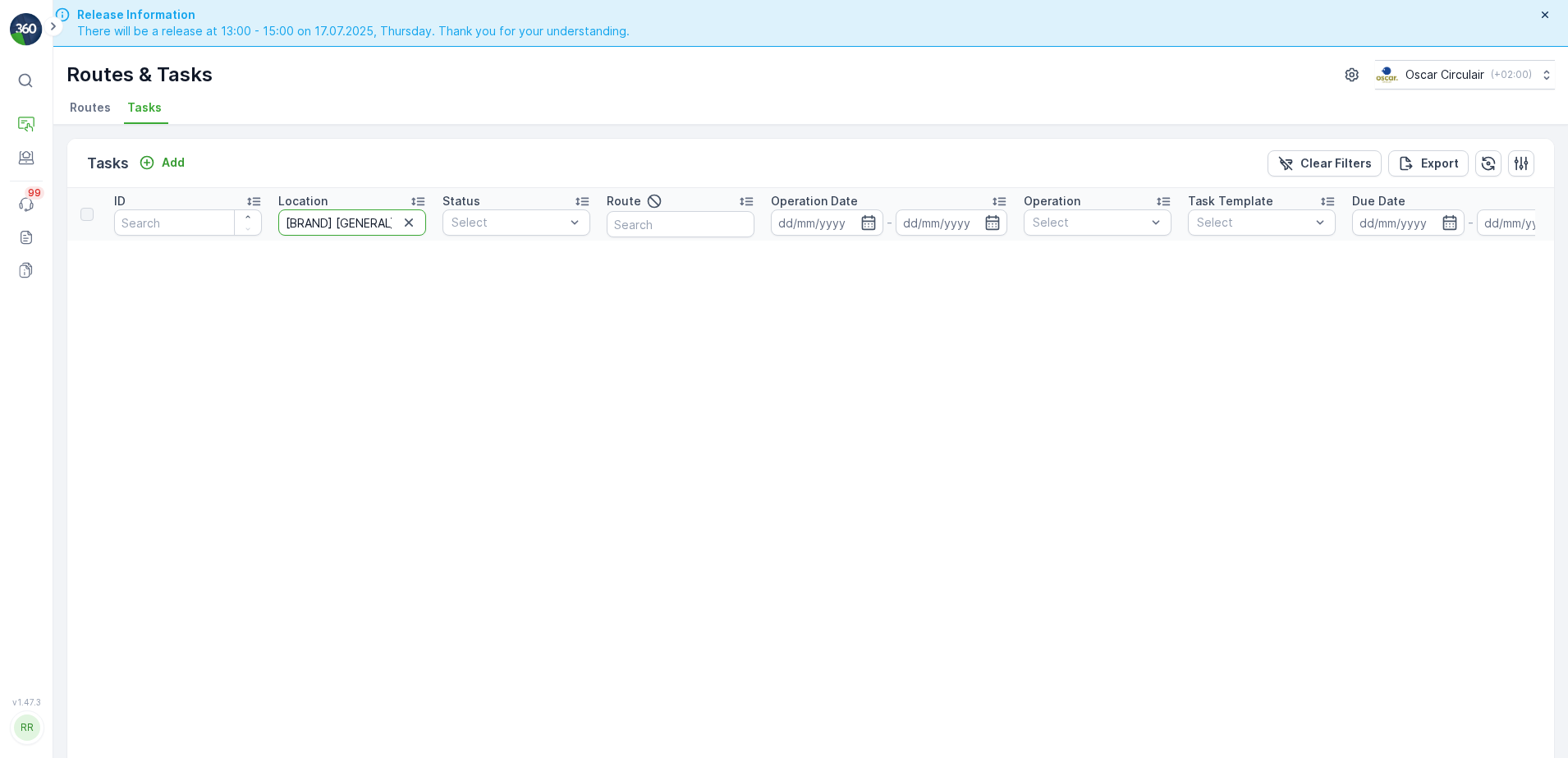 type on "Helal Shoarma & Bu" 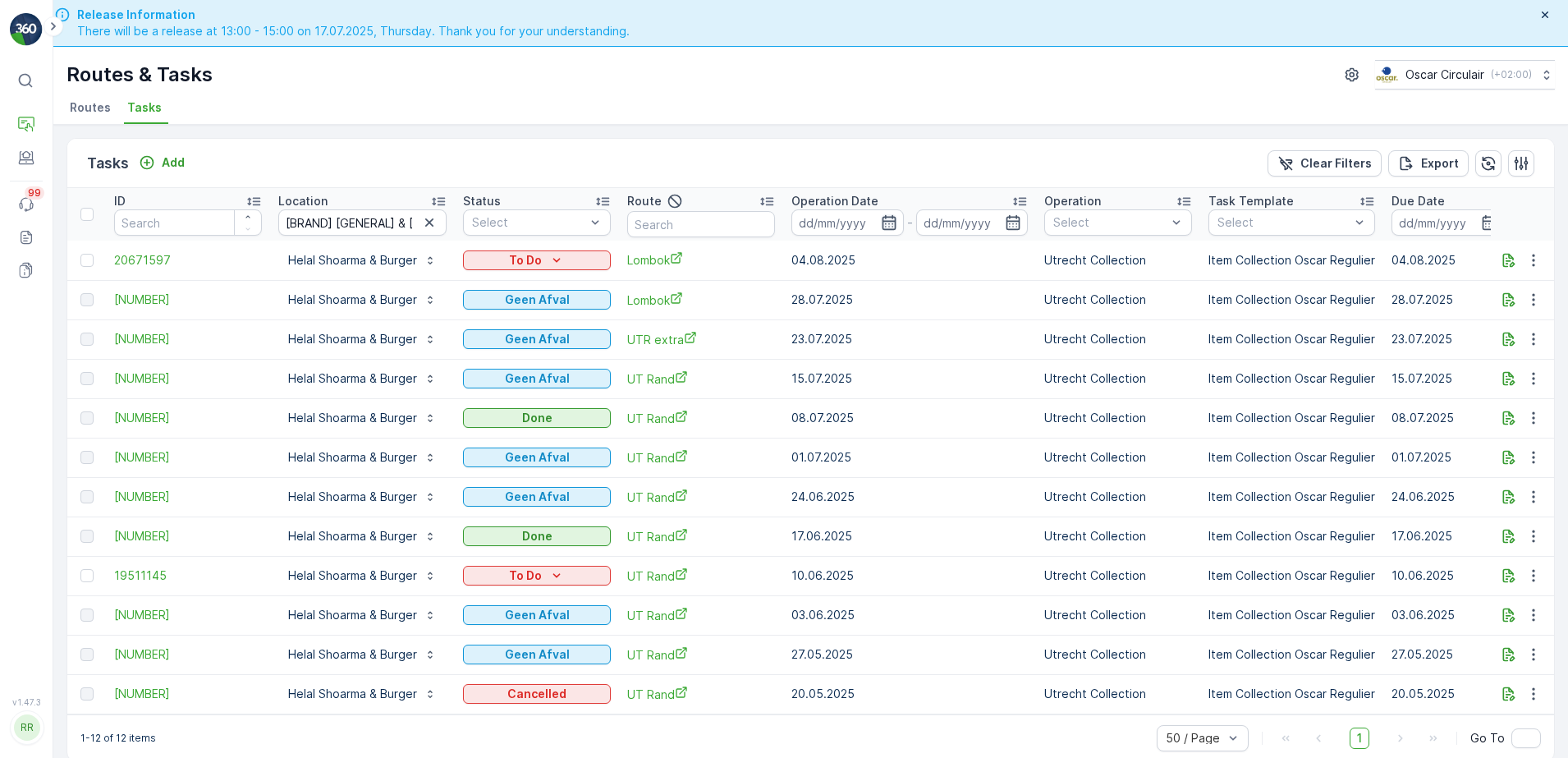 click 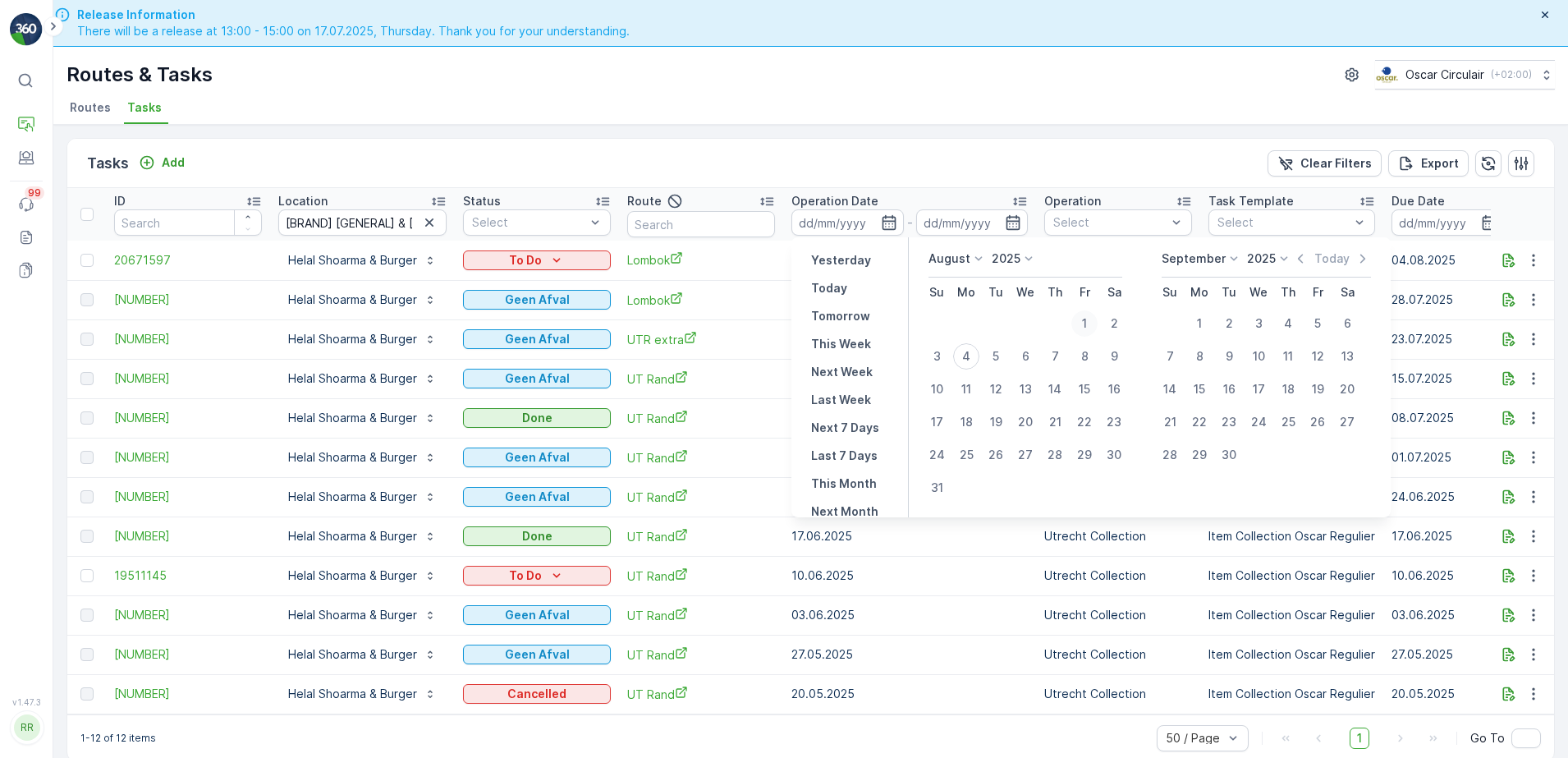 click on "1" at bounding box center [1084, 324] 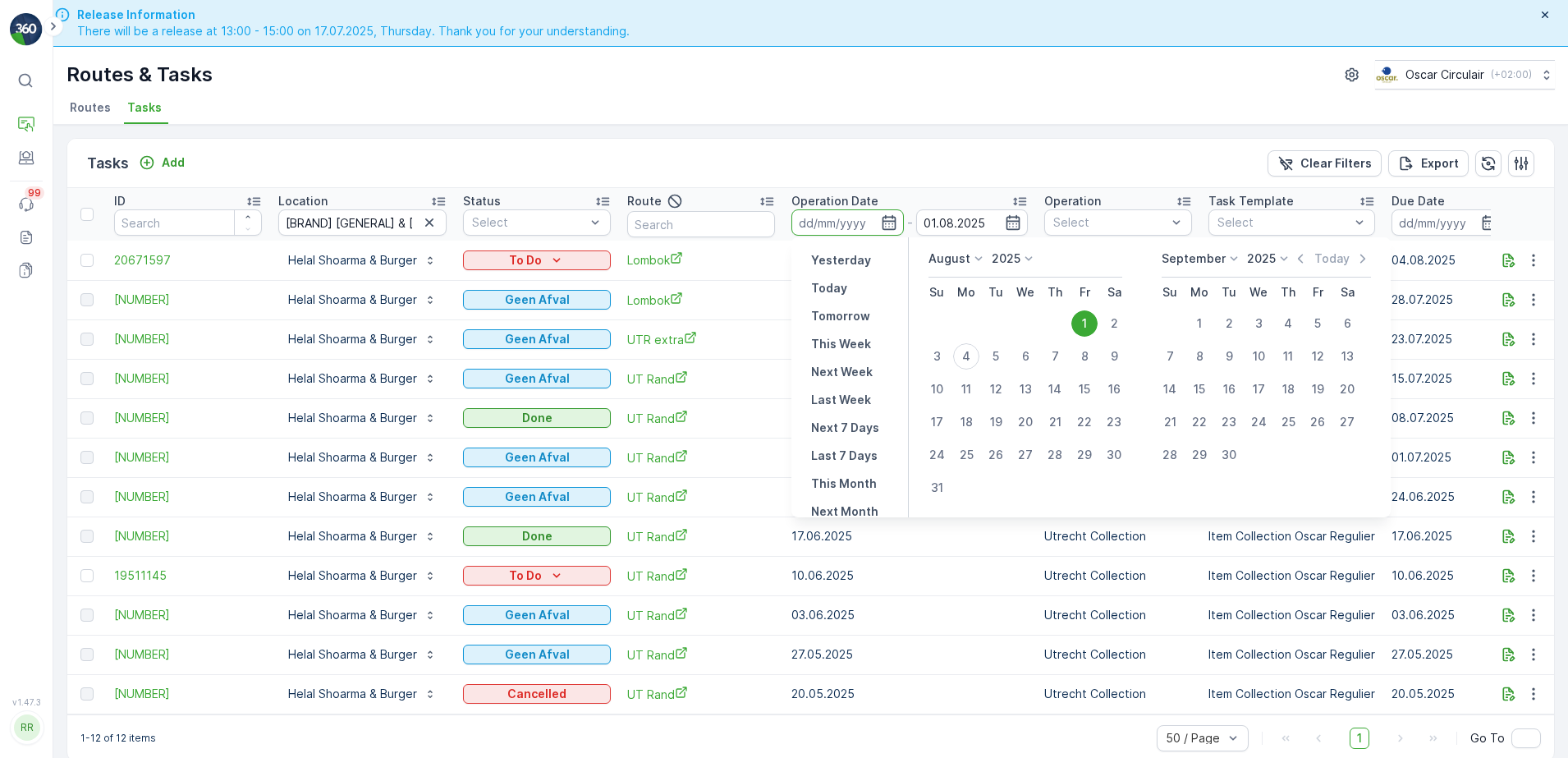 click on "1" at bounding box center [1084, 324] 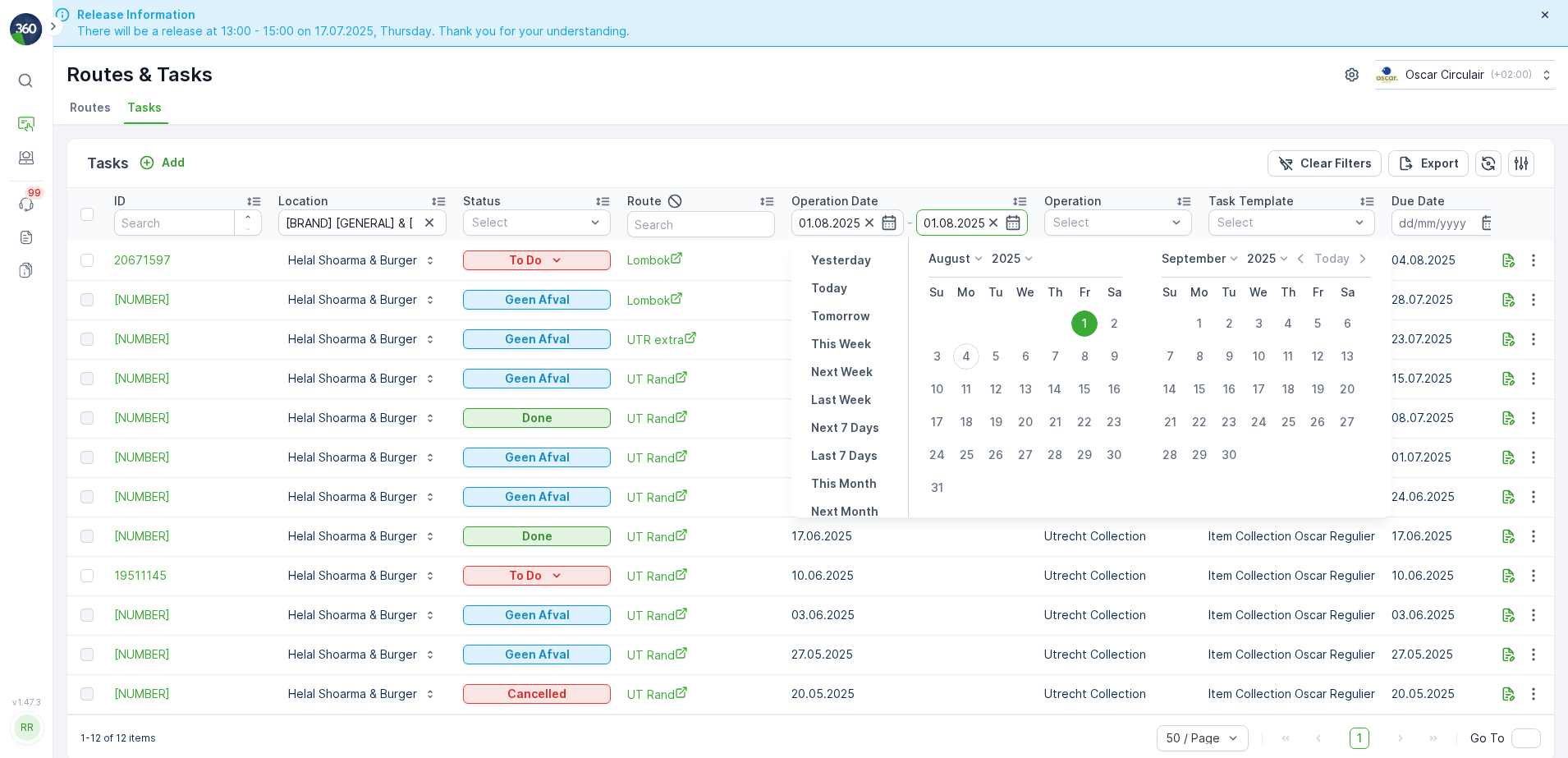 click on "6" at bounding box center (1025, 356) 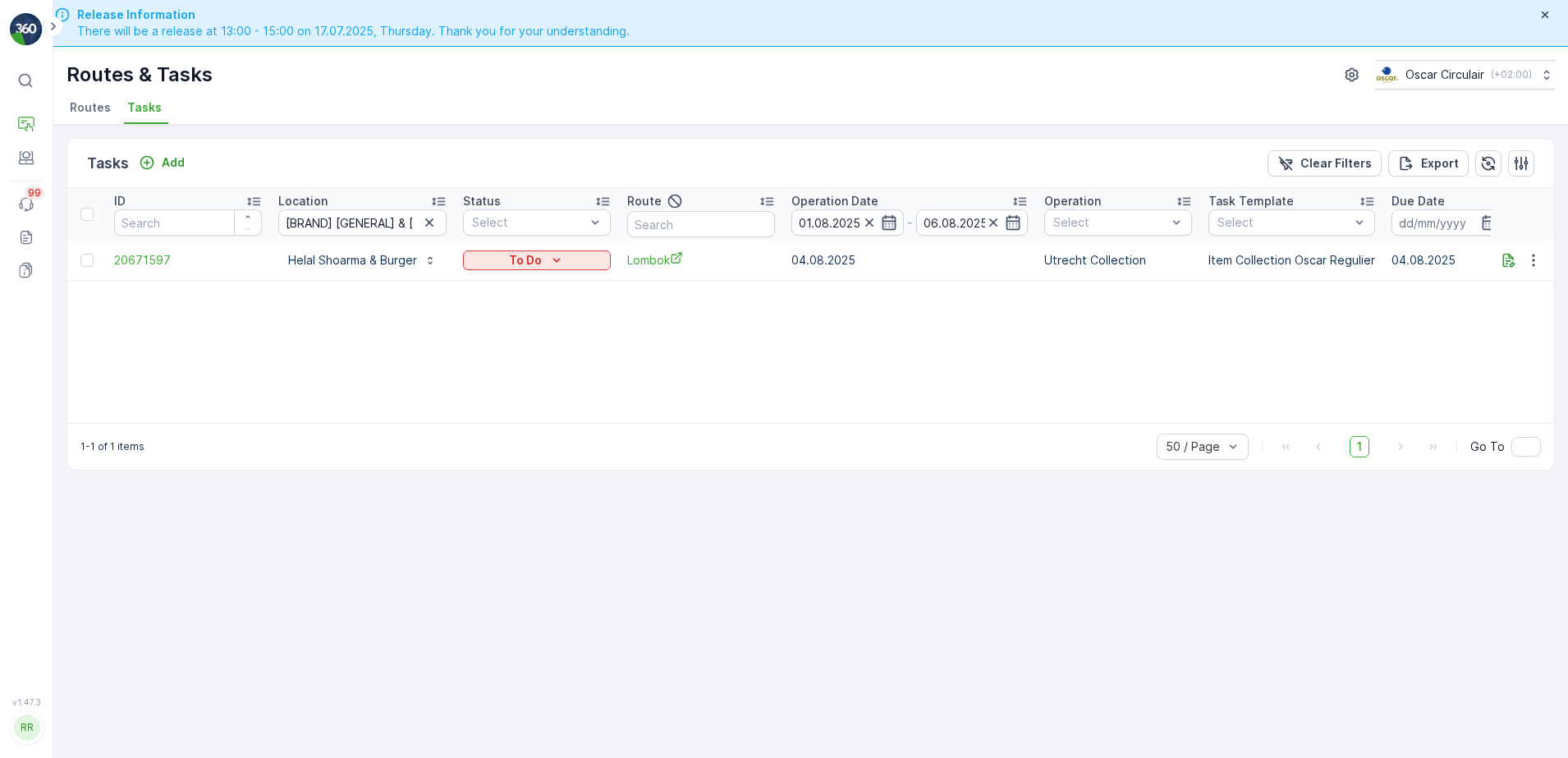 click 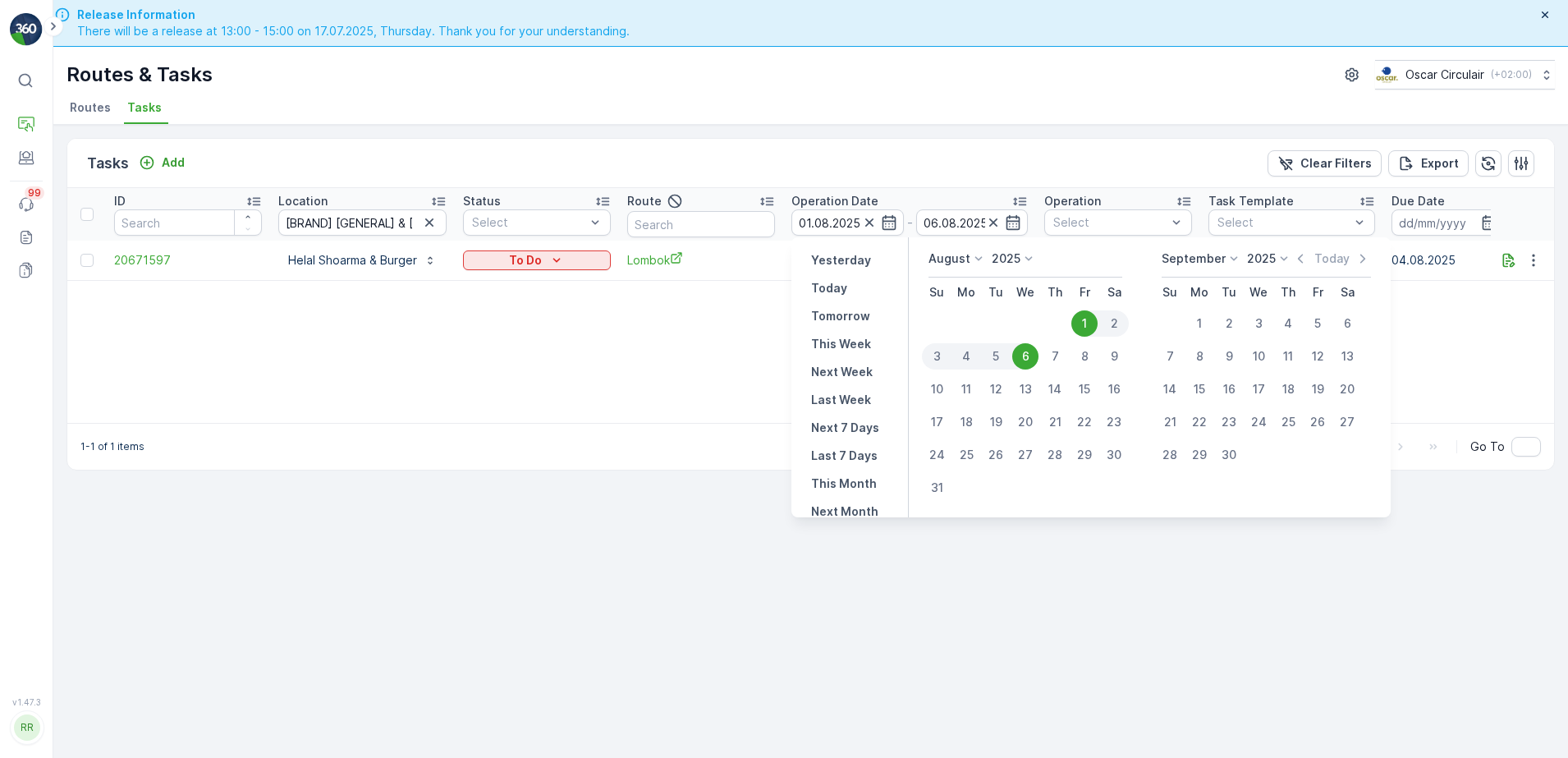 click 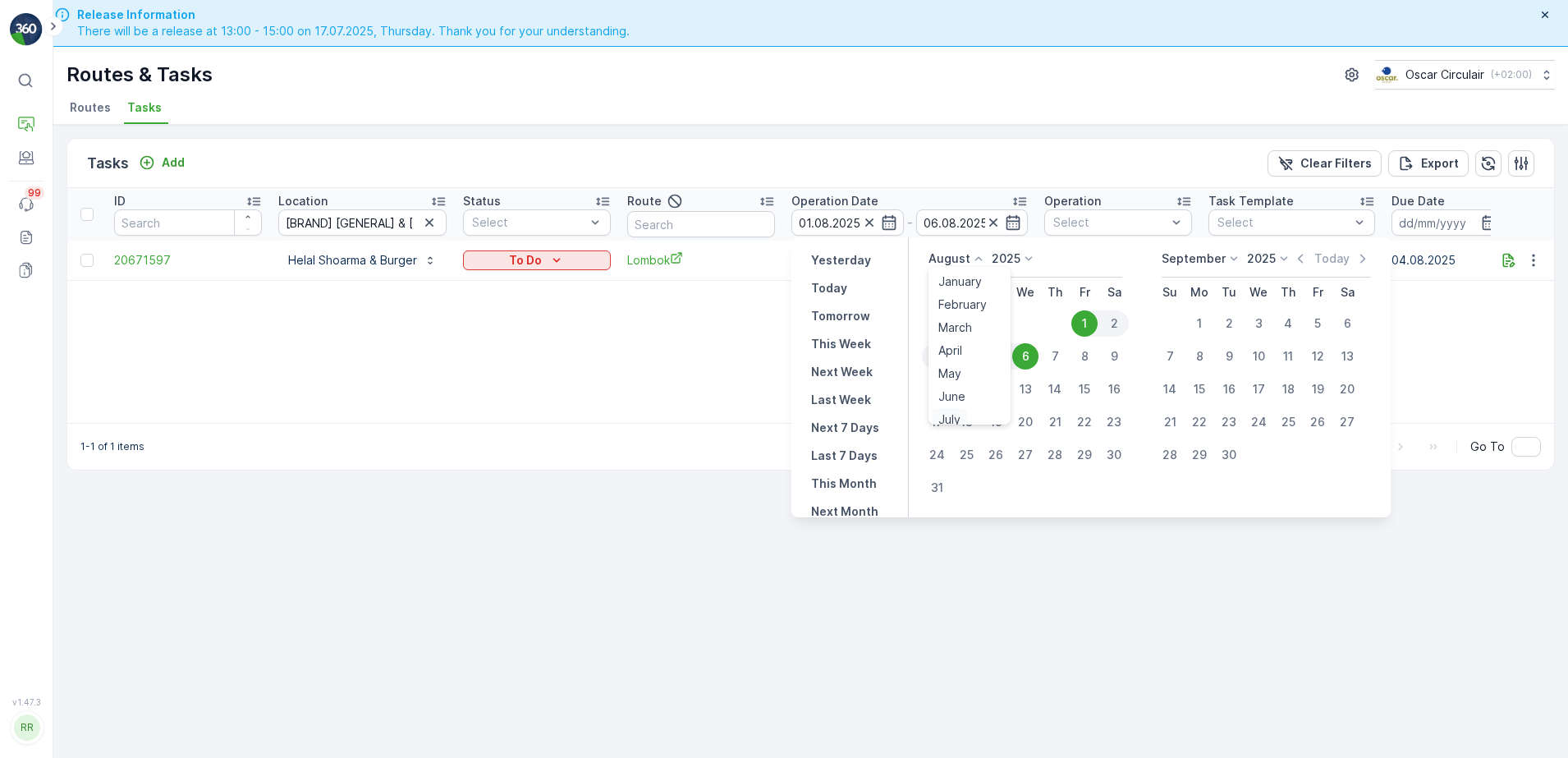 scroll, scrollTop: 7, scrollLeft: 0, axis: vertical 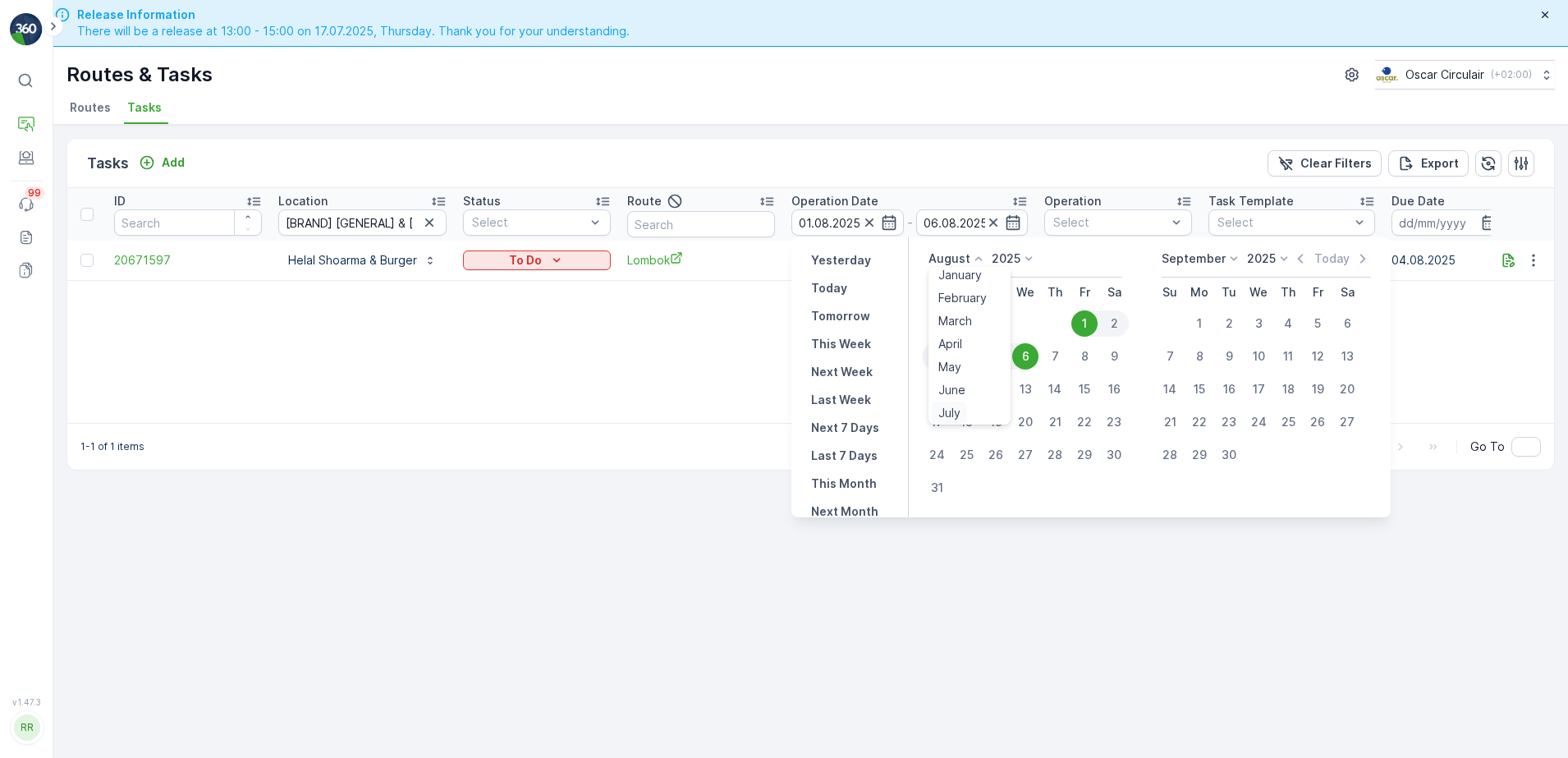 click on "July" at bounding box center (949, 413) 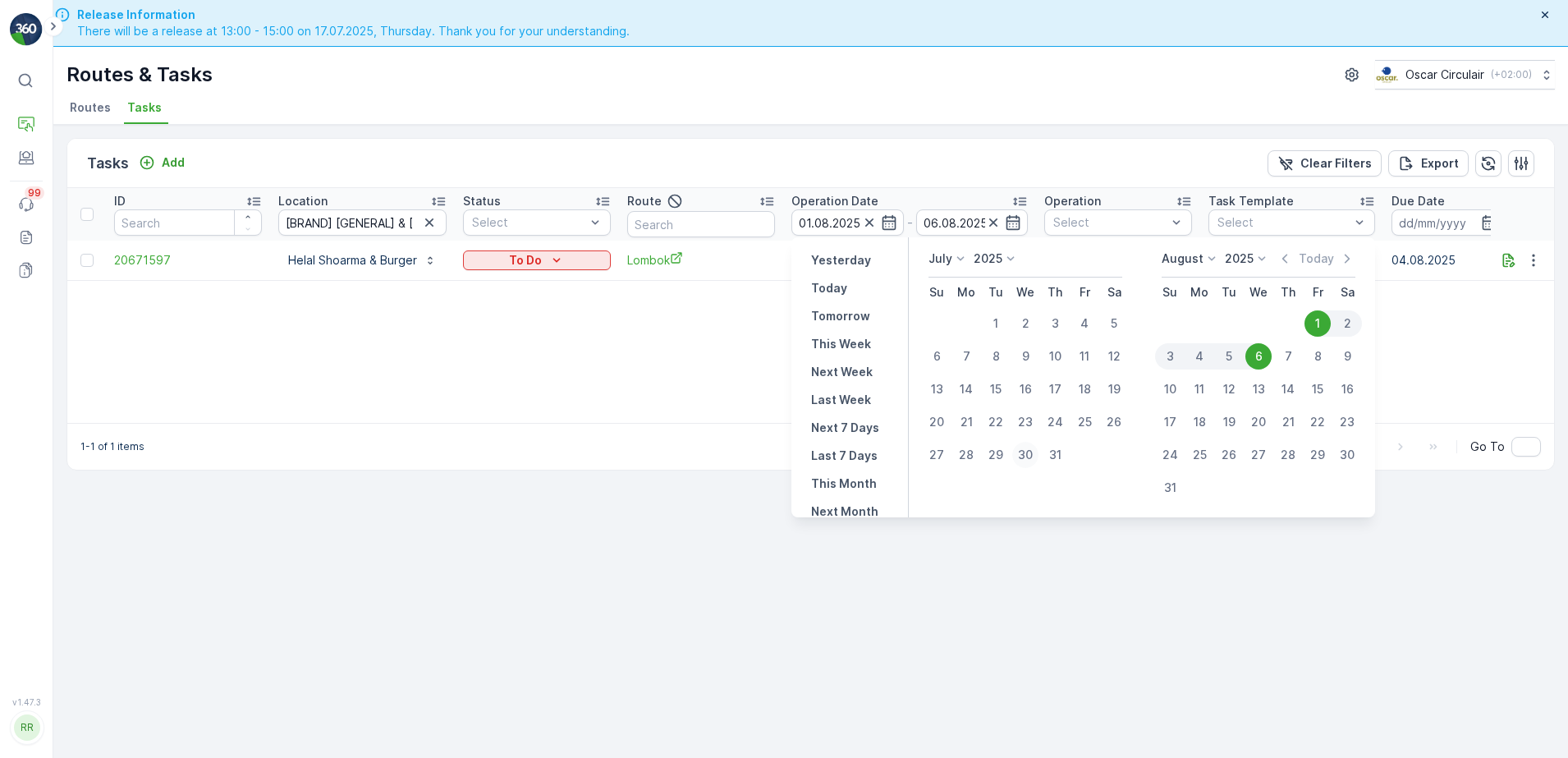 click on "30" at bounding box center (1025, 455) 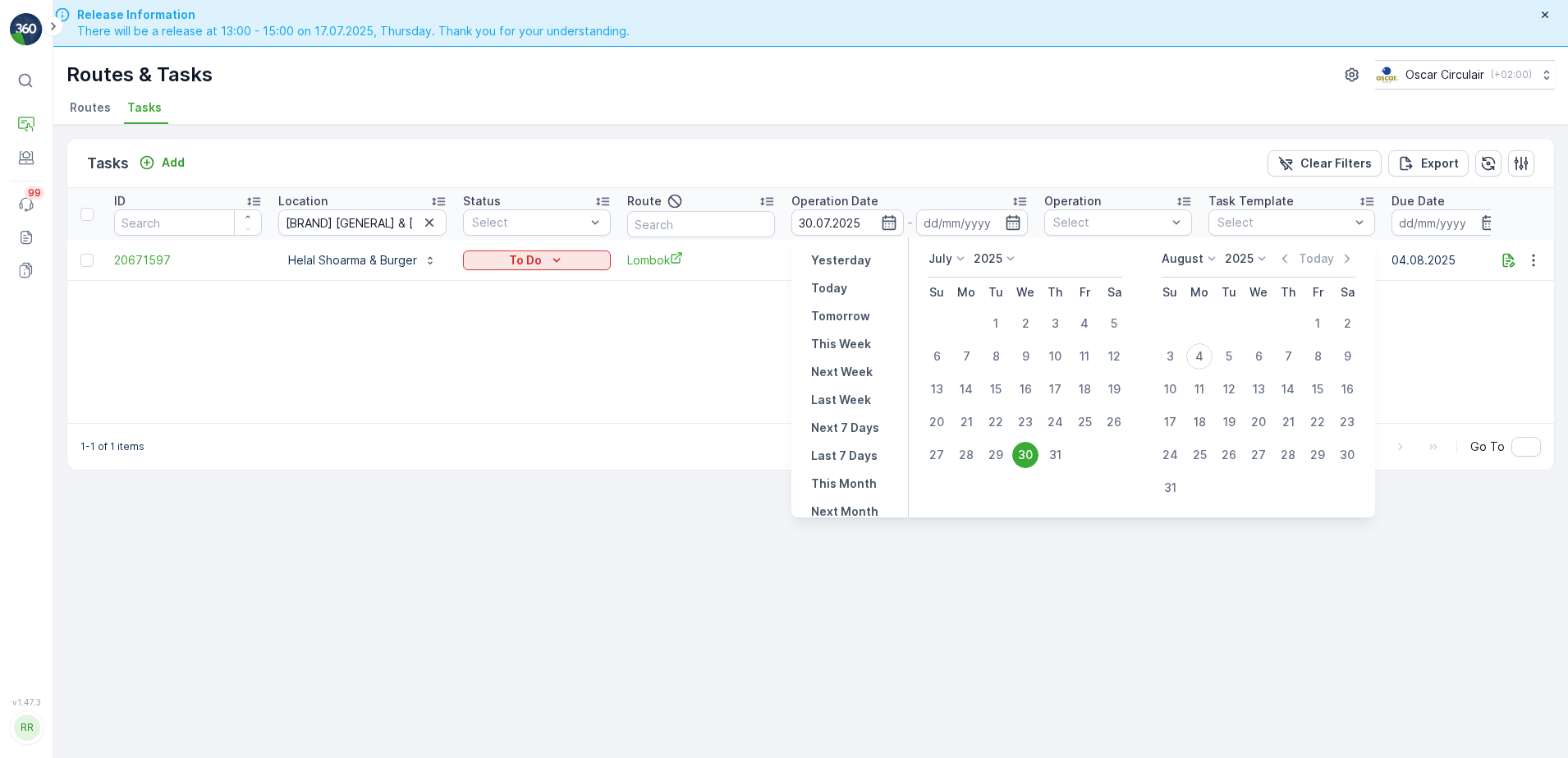 click on "8" at bounding box center (1318, 356) 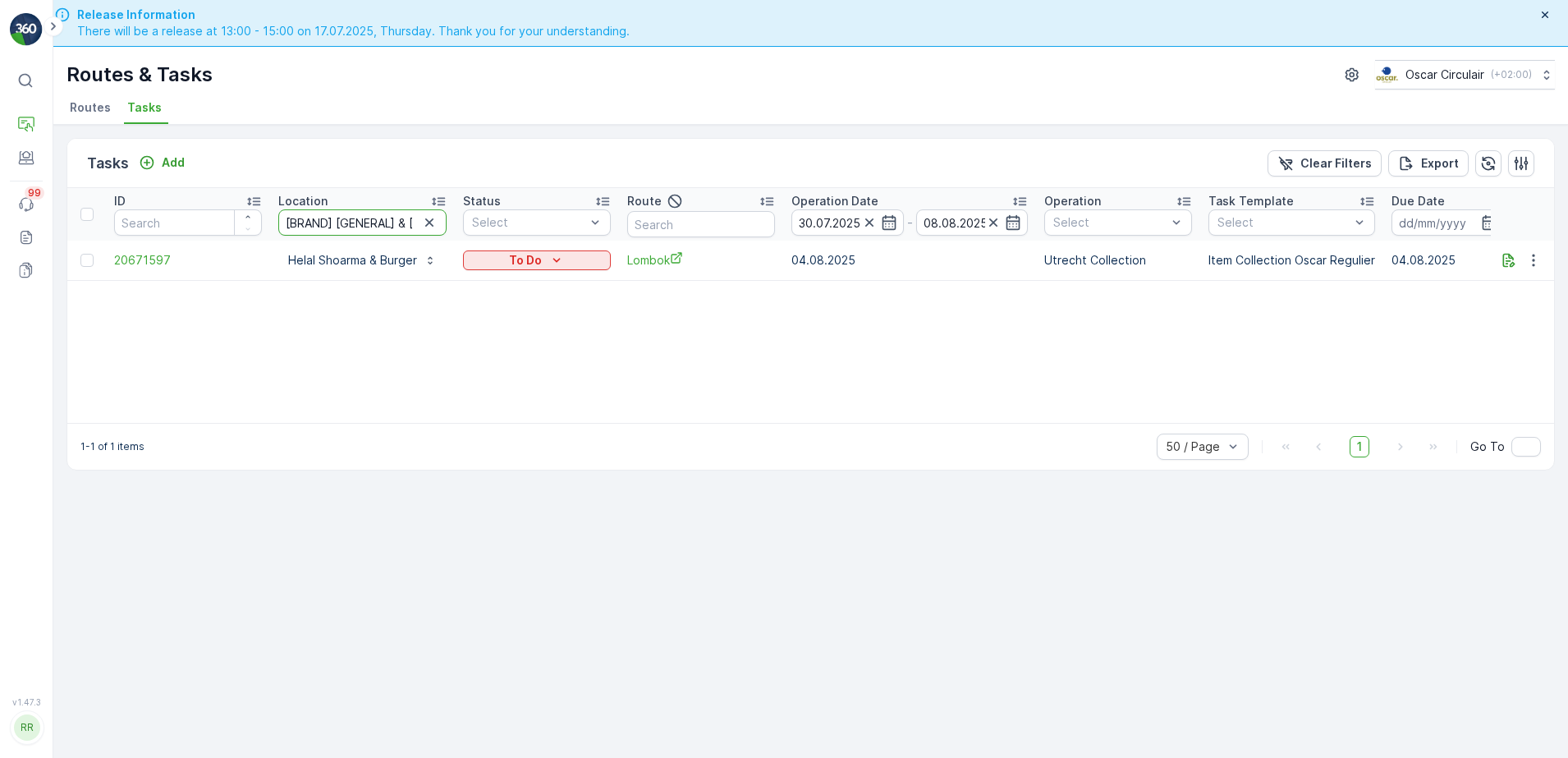 drag, startPoint x: 407, startPoint y: 222, endPoint x: 264, endPoint y: 223, distance: 143.0035 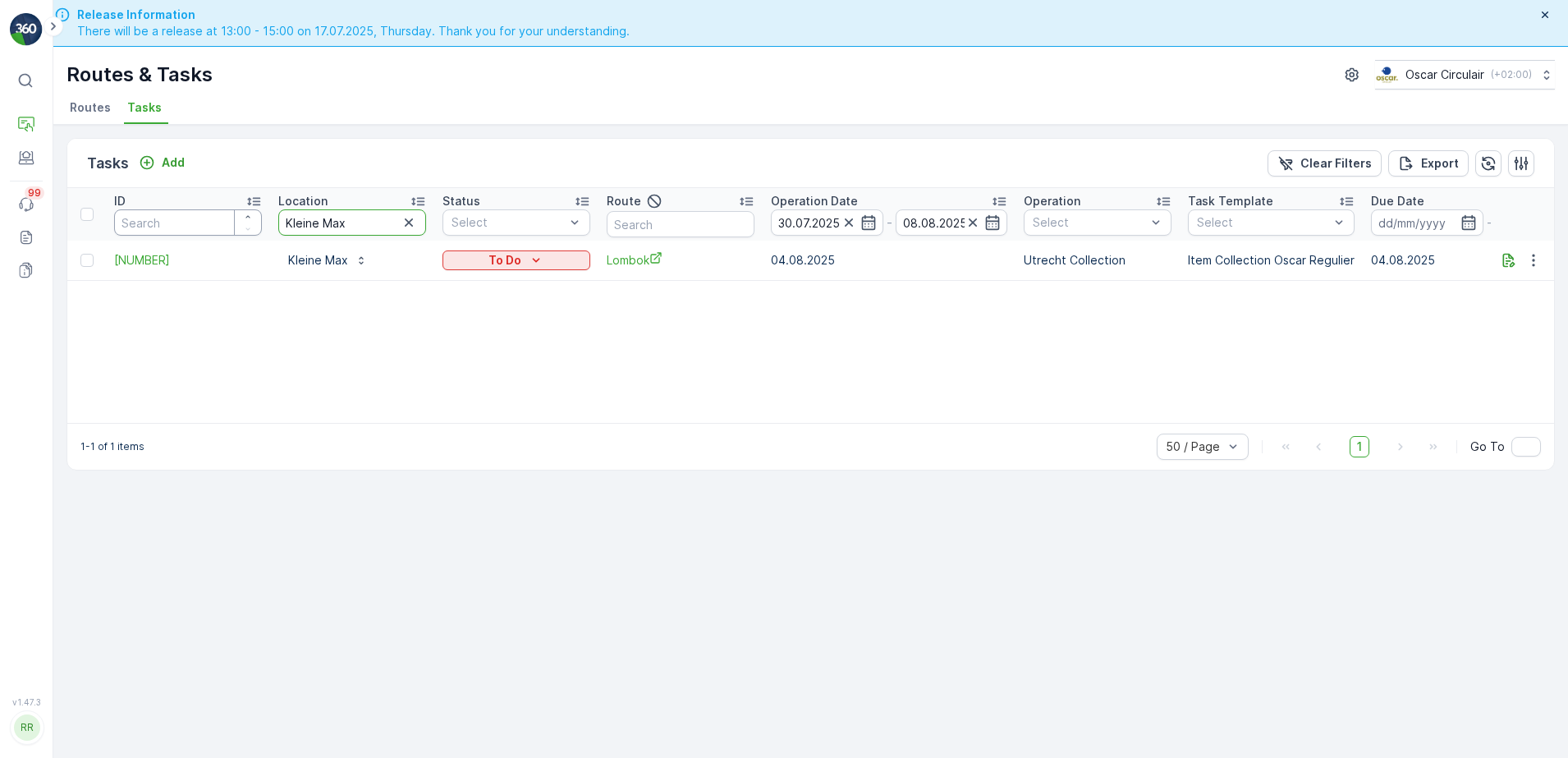 drag, startPoint x: 319, startPoint y: 223, endPoint x: 203, endPoint y: 224, distance: 116.00431 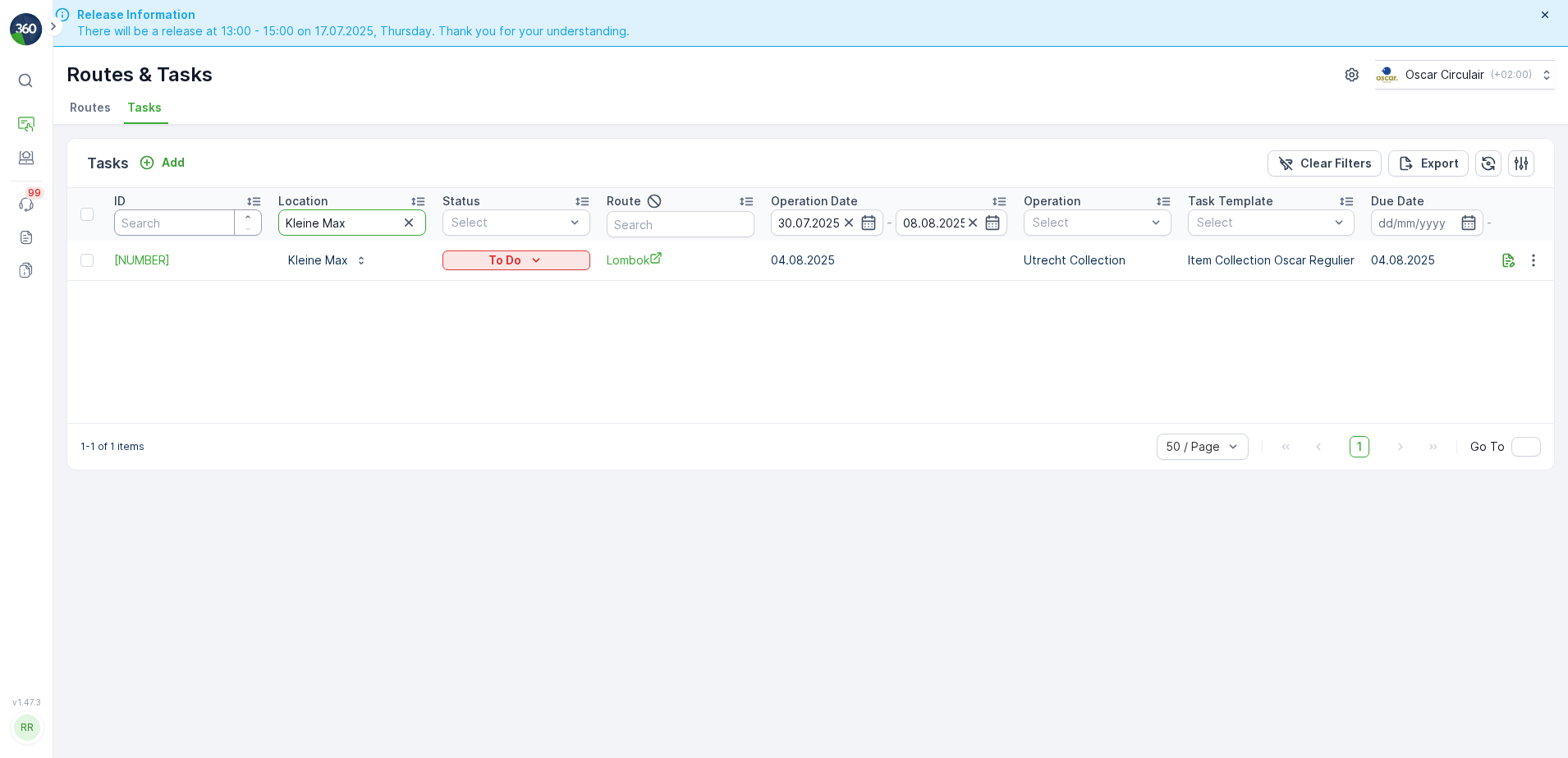 click on "ID Location Kleine Max Status Select Route Operation Date 30.07.2025 - 08.08.2025 Operation Select Task Template Select Due Date - Shift Select Creation Time - Location History Source Region" at bounding box center (1328, 214) 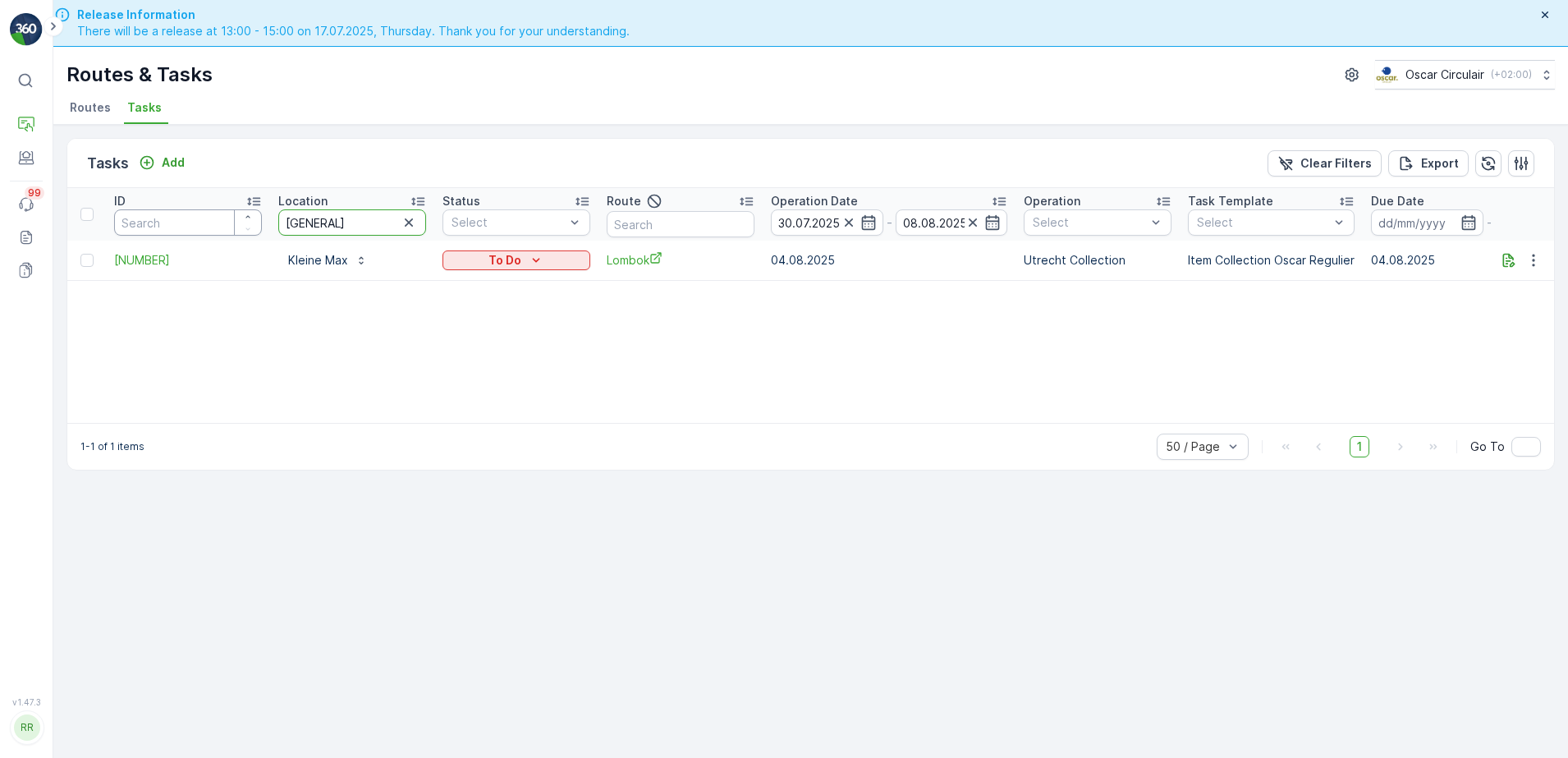 scroll, scrollTop: 0, scrollLeft: 2, axis: horizontal 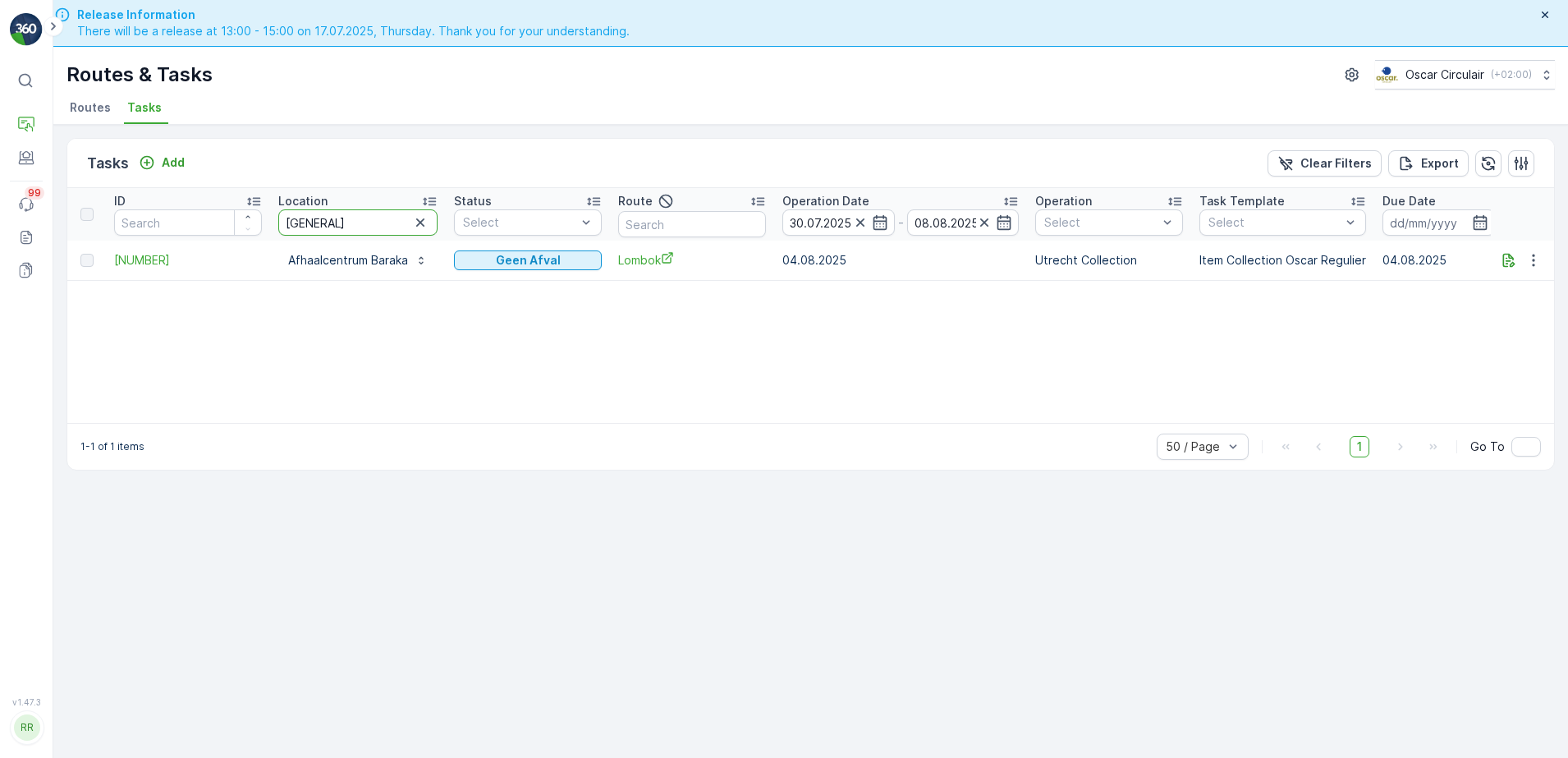 drag, startPoint x: 399, startPoint y: 218, endPoint x: 227, endPoint y: 227, distance: 172.2353 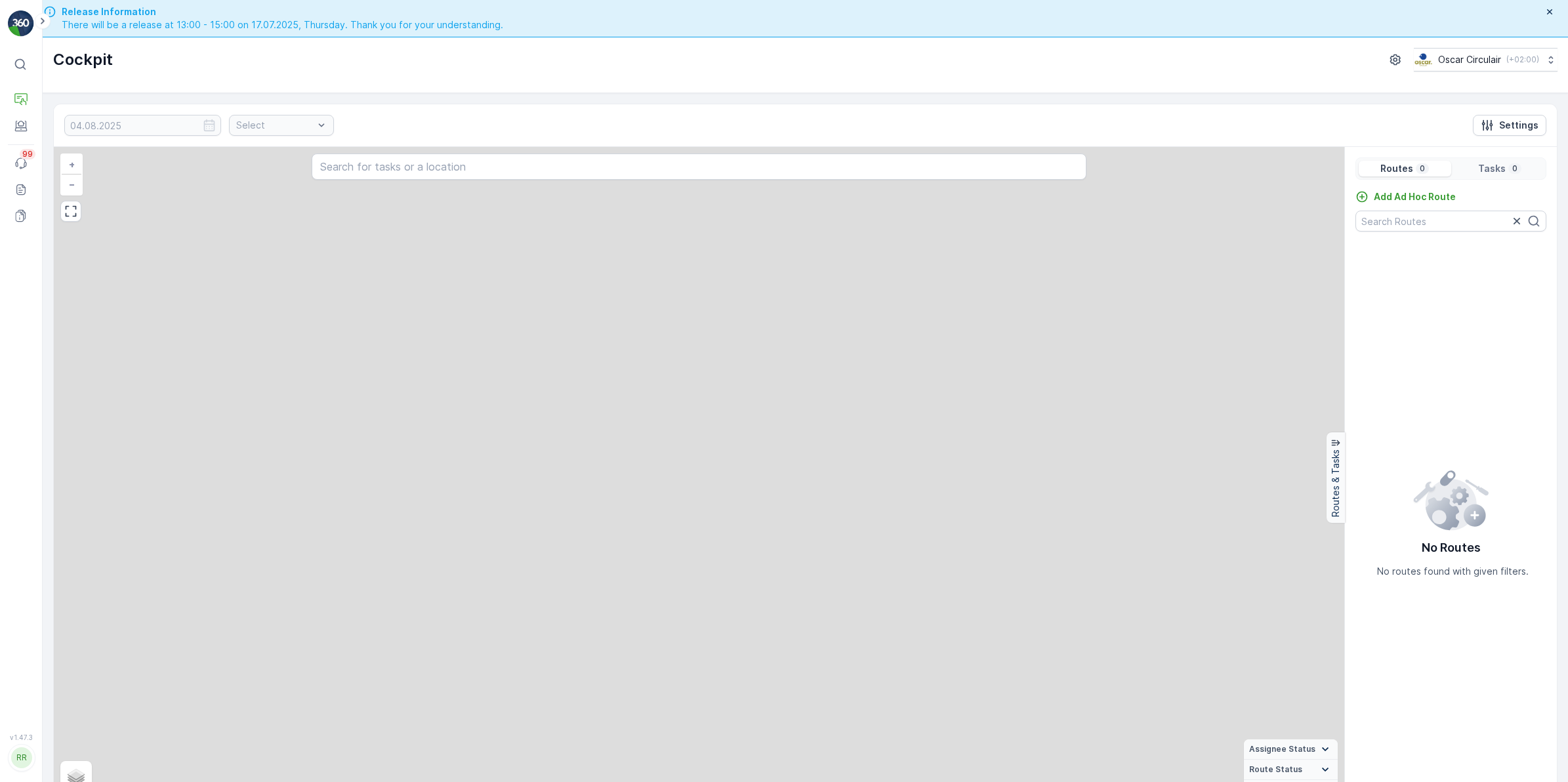 scroll, scrollTop: 0, scrollLeft: 0, axis: both 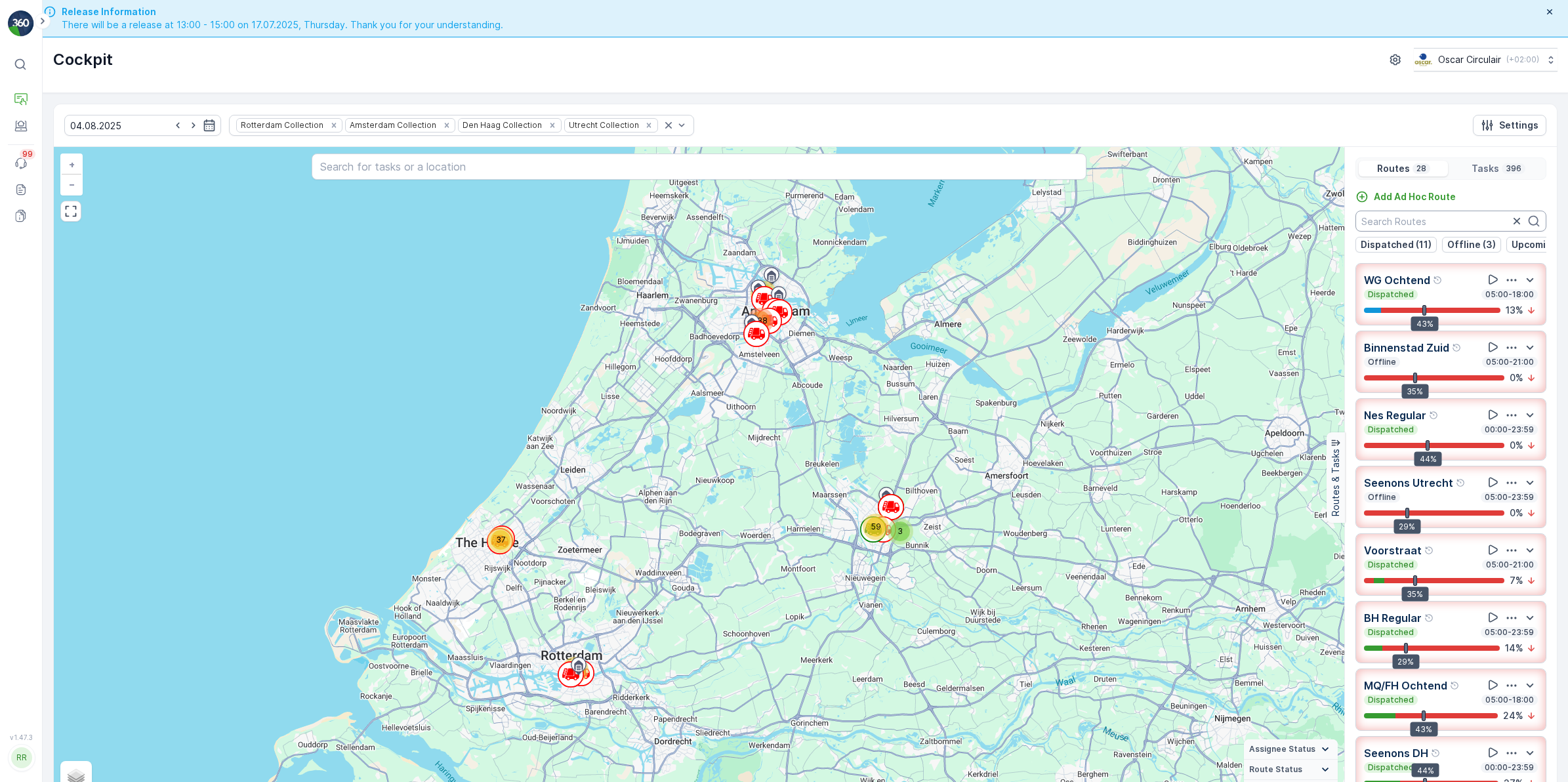 click at bounding box center [1451, 221] 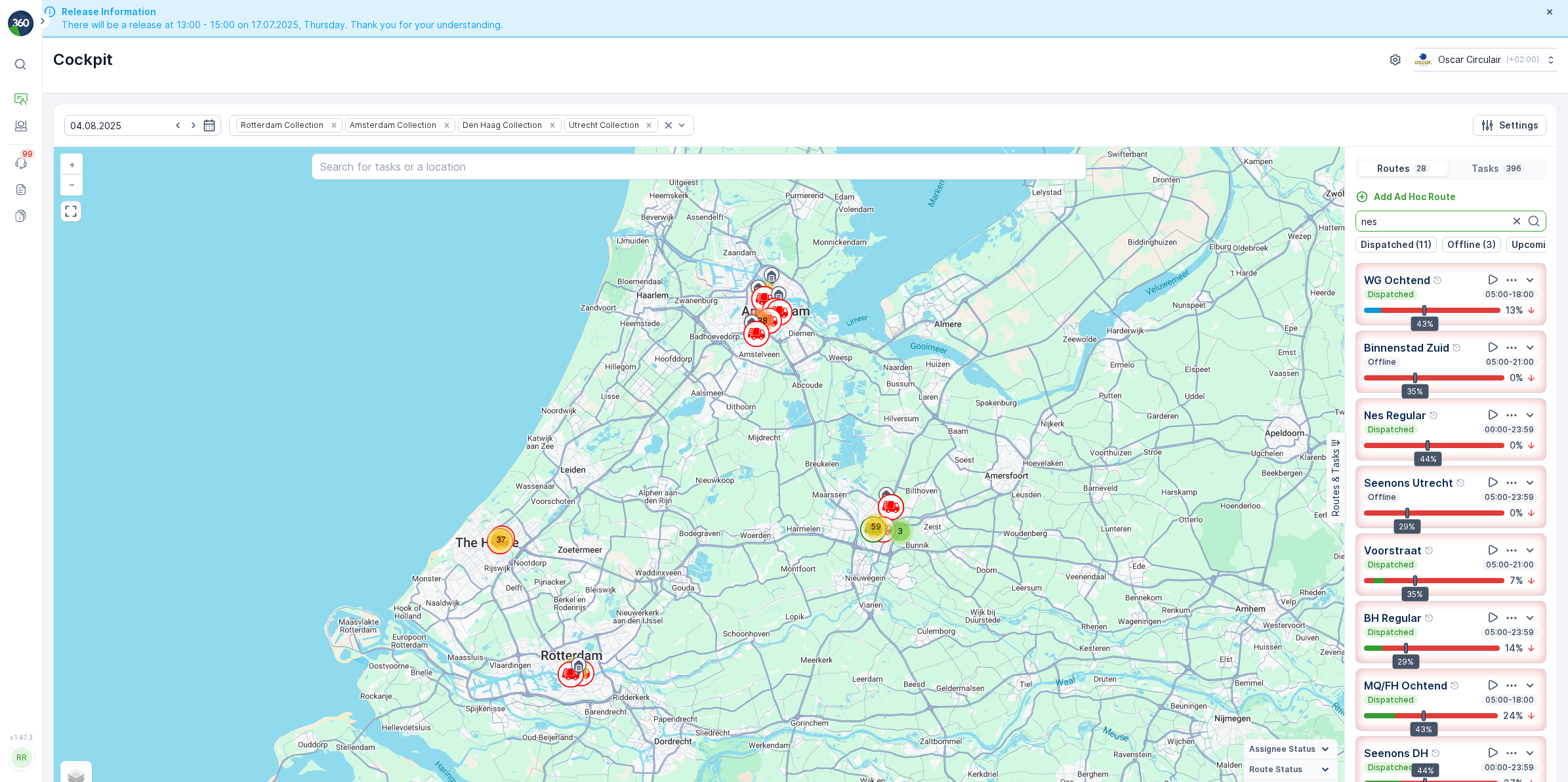 type on "nes" 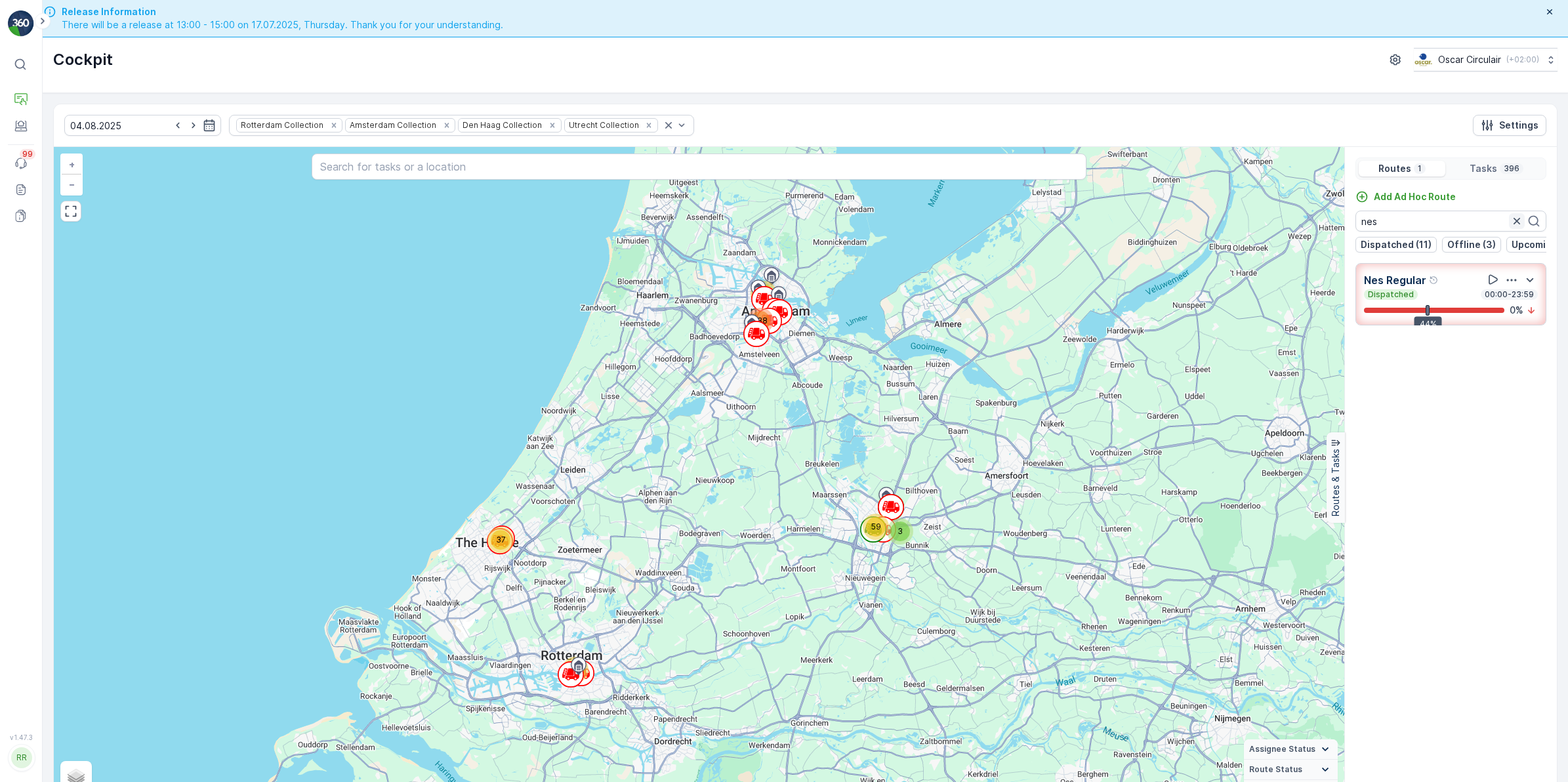 click 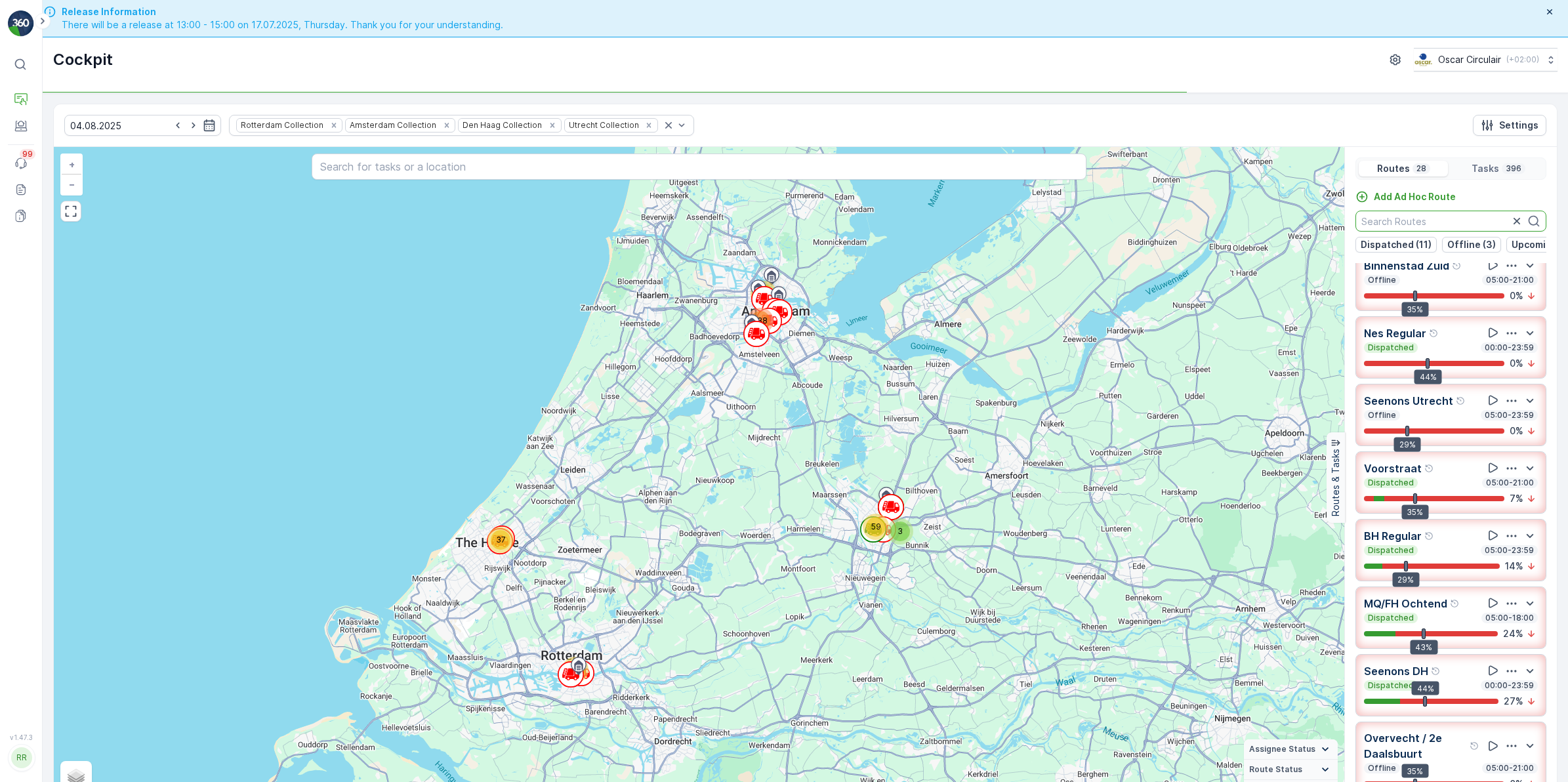 scroll, scrollTop: 0, scrollLeft: 0, axis: both 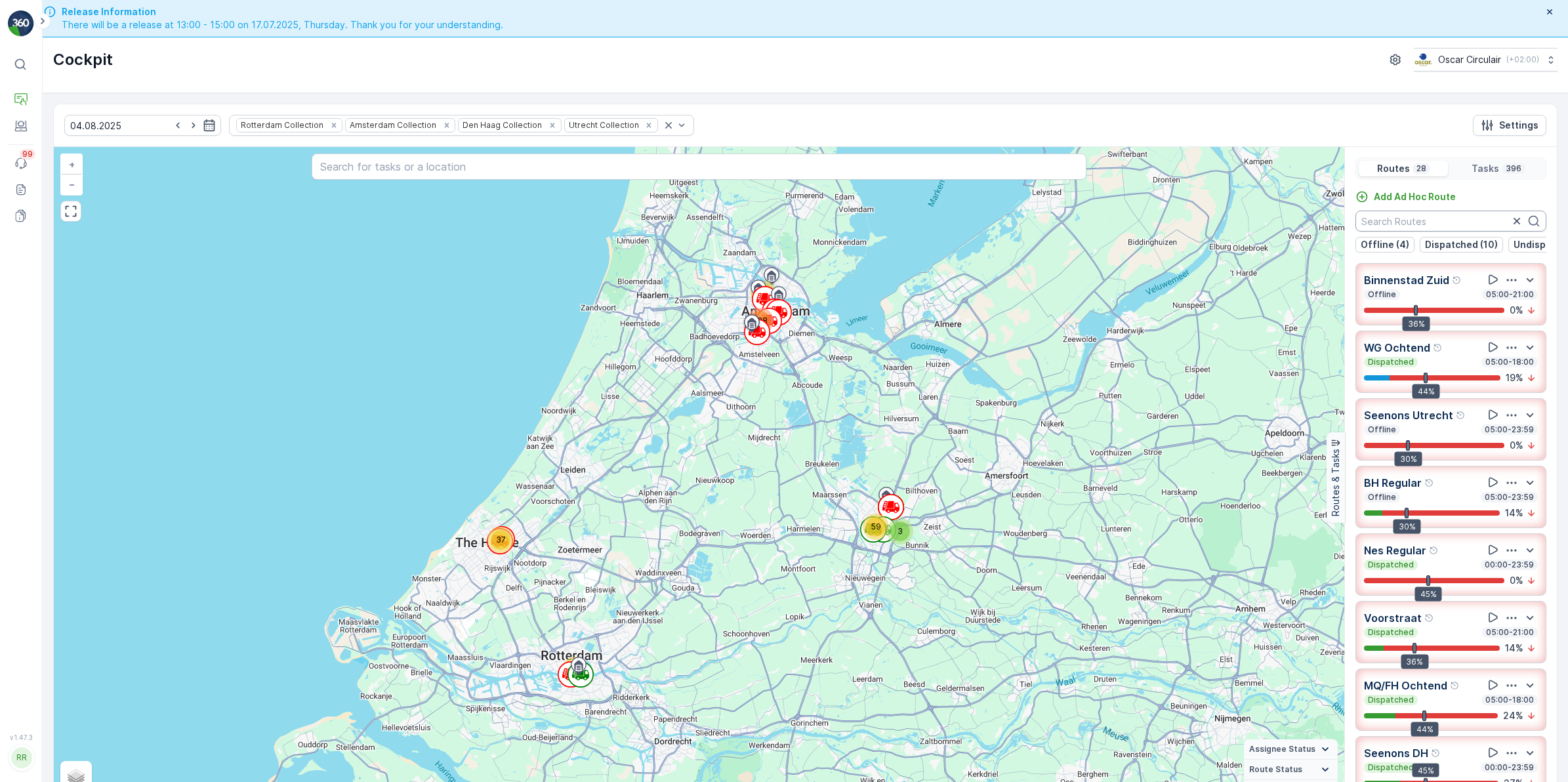 click at bounding box center [1451, 221] 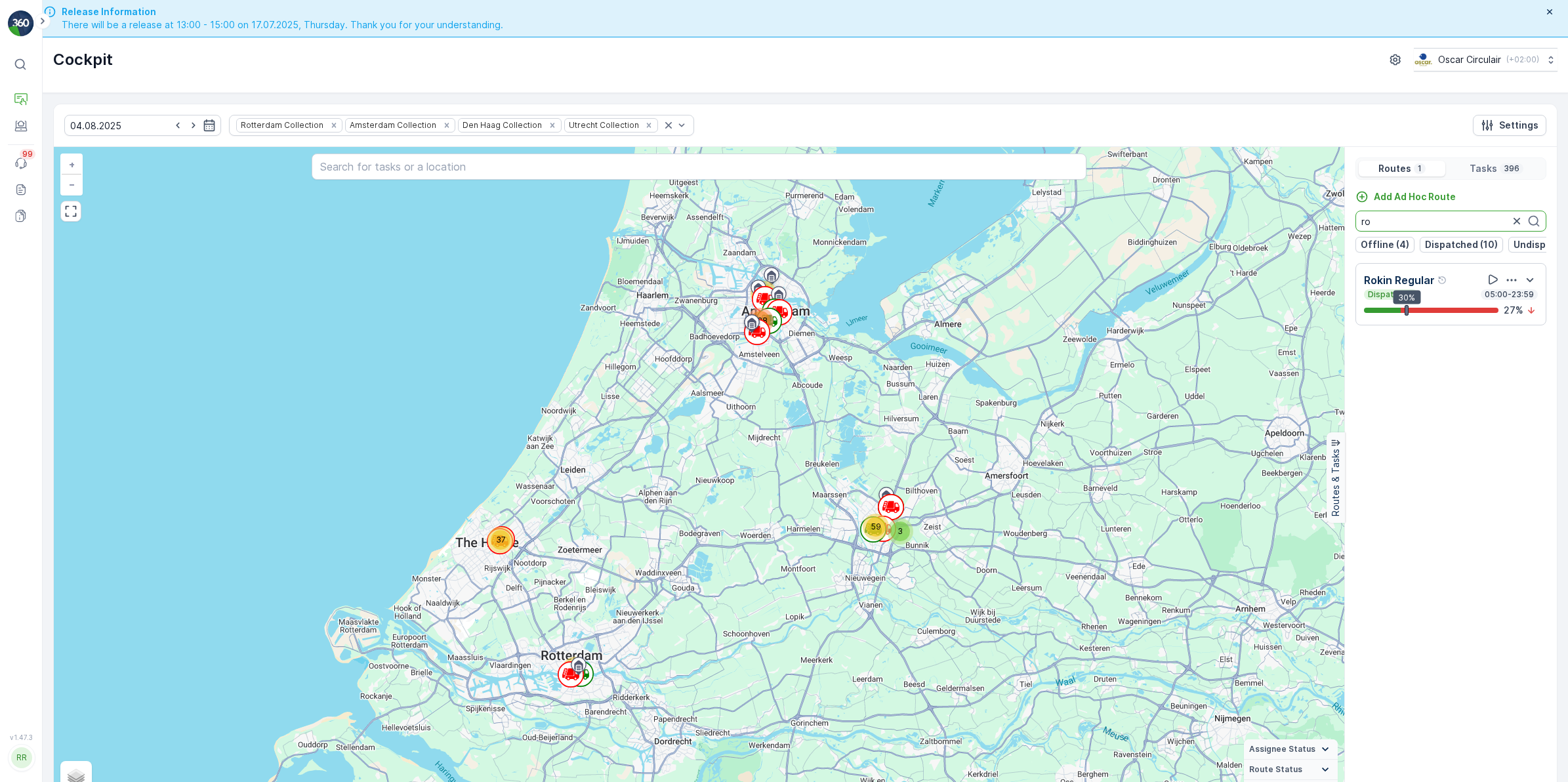type on "r" 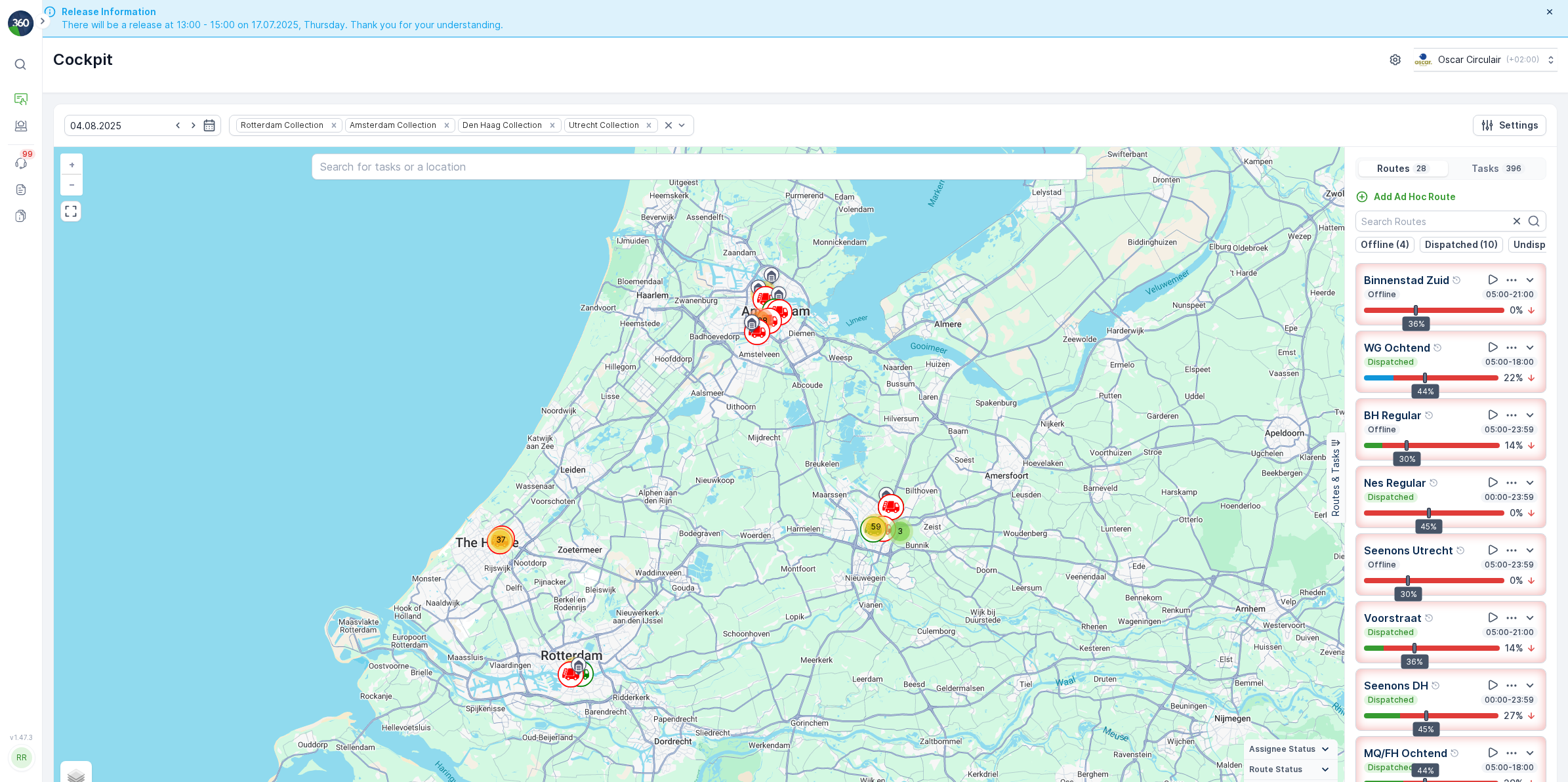 scroll, scrollTop: 26, scrollLeft: 0, axis: vertical 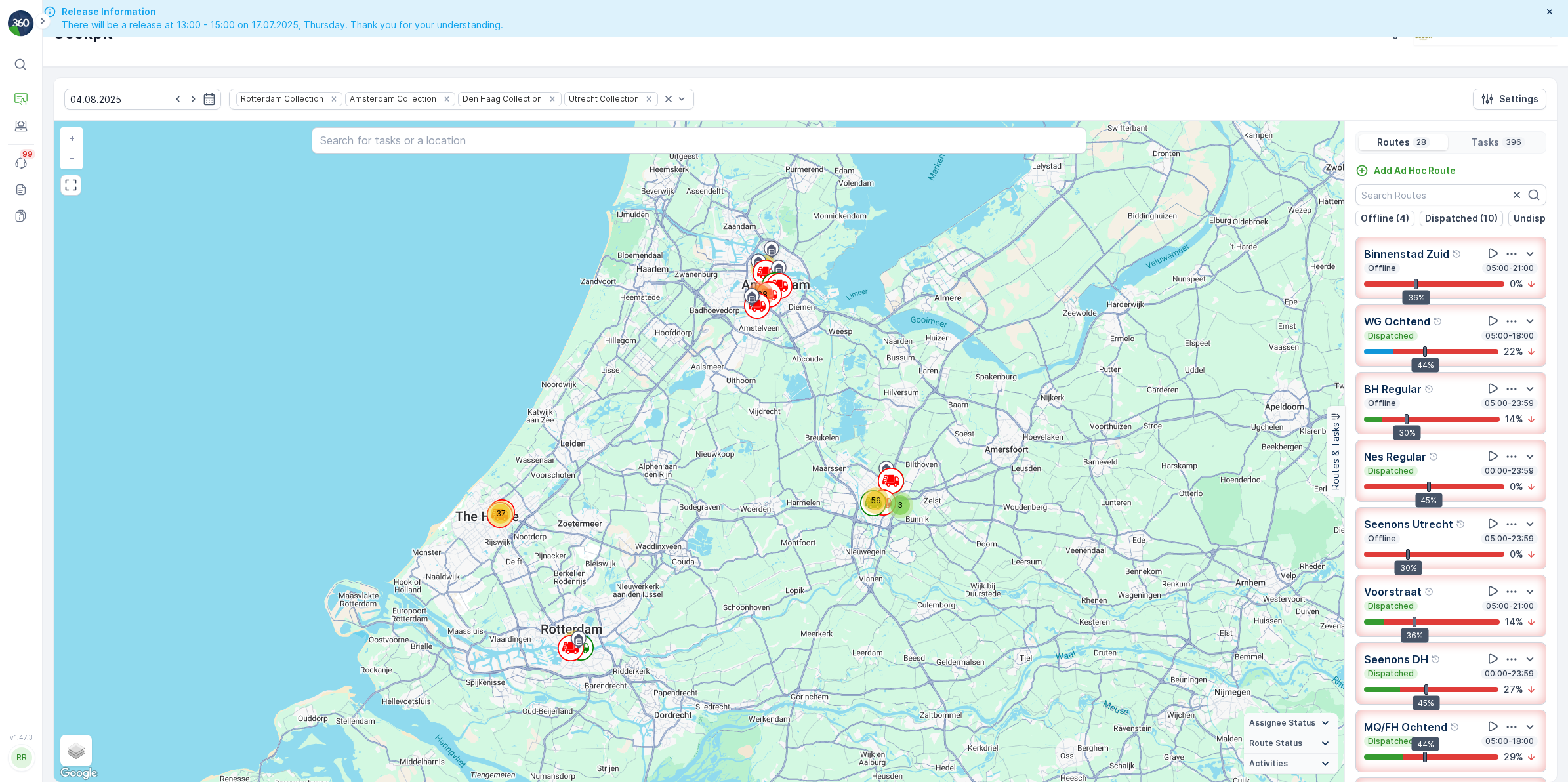 click on "3 37 86 59 138 73 + −  Satellite  Roadmap  Terrain  Hybrid  Leaflet Keyboard shortcuts Map Data Map data ©2025 GeoBasis-DE/BKG (©2009), Google Map data ©2025 GeoBasis-DE/BKG (©2009), Google 5 km  Click to toggle between metric and imperial units Terms Report a map error Assignee Status On The Move Steady Route Status Upcoming Dispatched Finished Checkin VCR Fail Offline Undispatched Expired Cancelled Activities Start Point End Point Fuel Disposal Break Speed Limit" at bounding box center [699, 451] 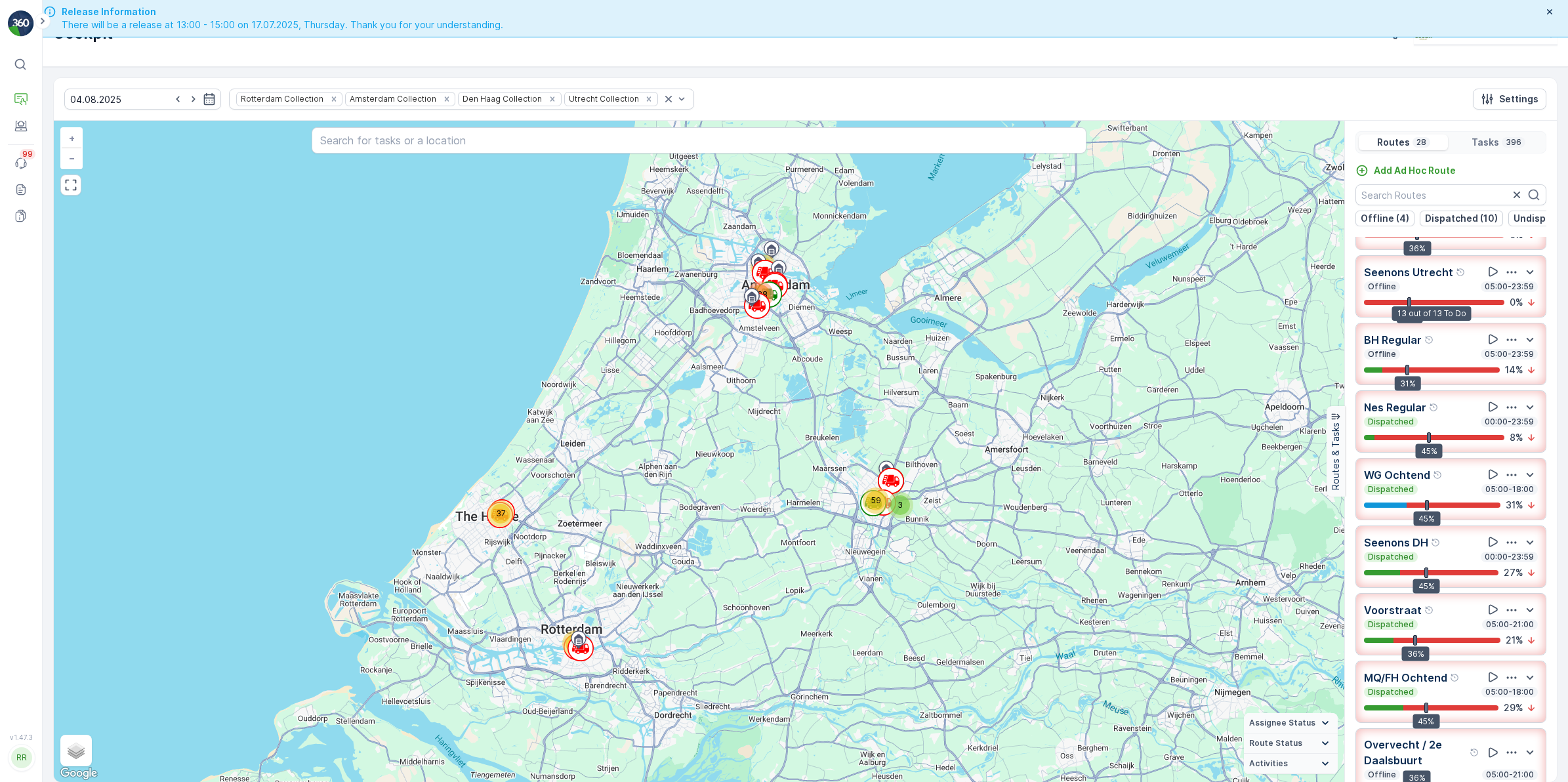 scroll, scrollTop: 0, scrollLeft: 0, axis: both 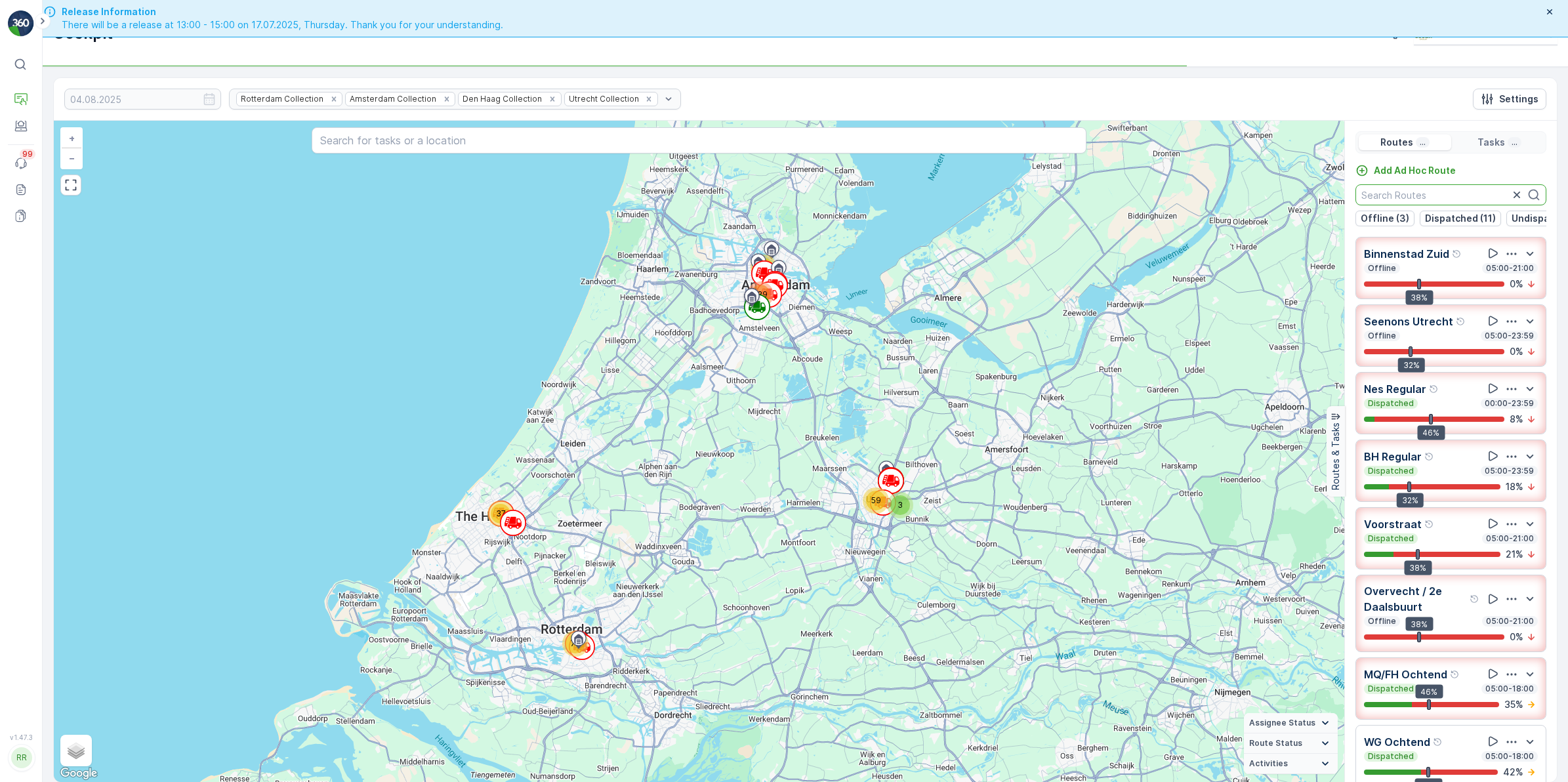 click at bounding box center [1451, 195] 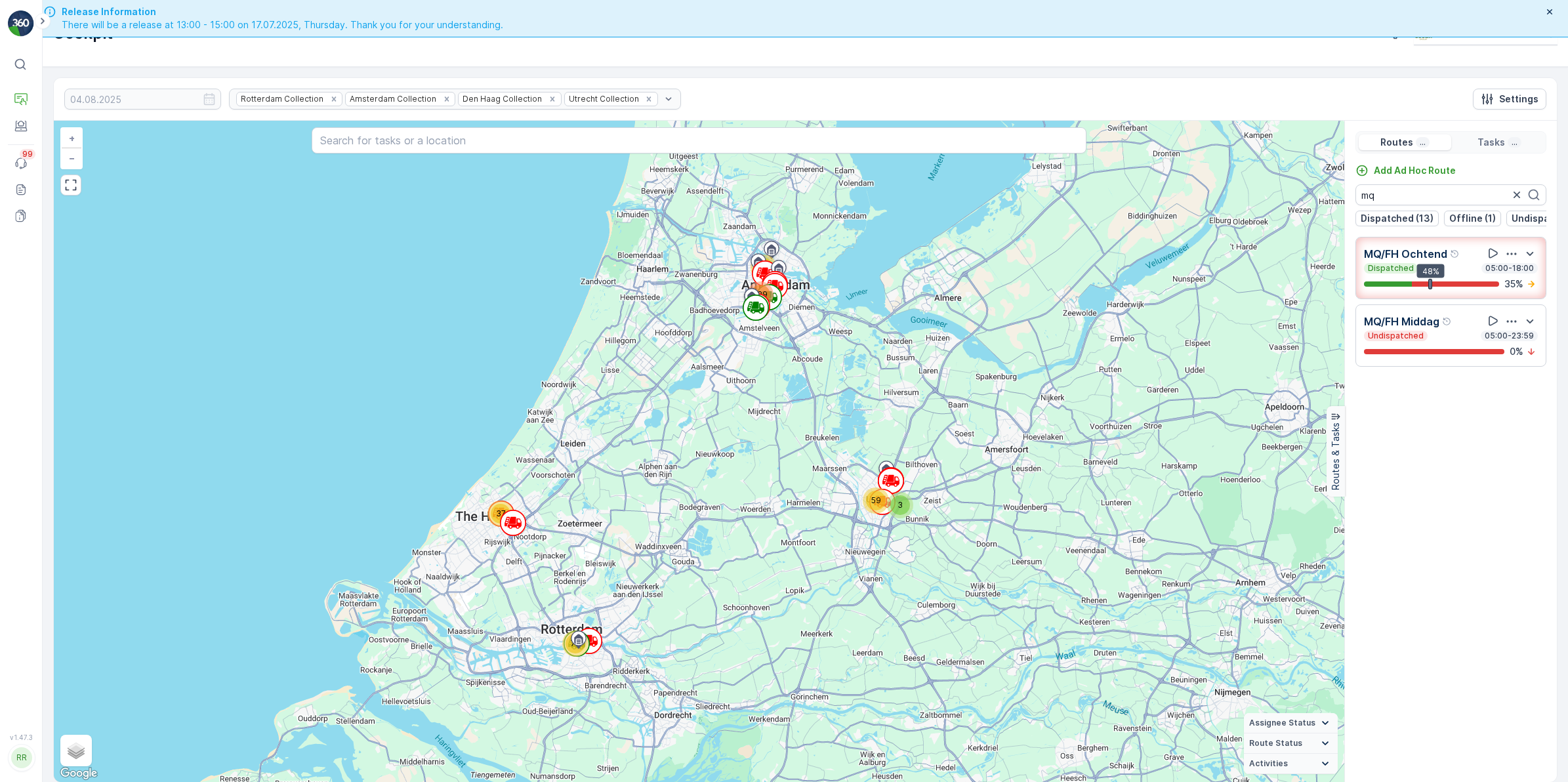 drag, startPoint x: 1490, startPoint y: 464, endPoint x: 1426, endPoint y: 232, distance: 240.66574 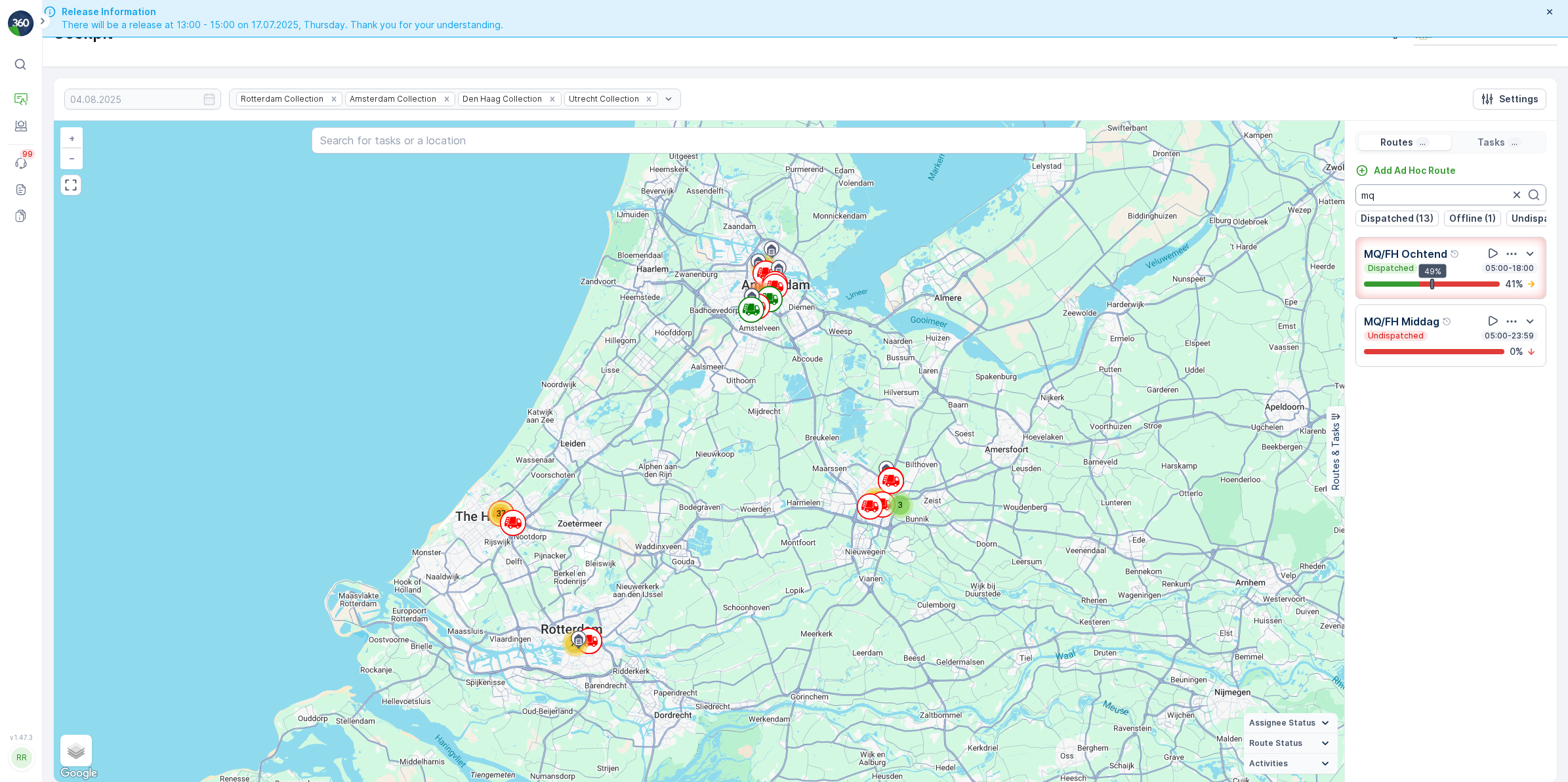 click on "mq" at bounding box center (1451, 195) 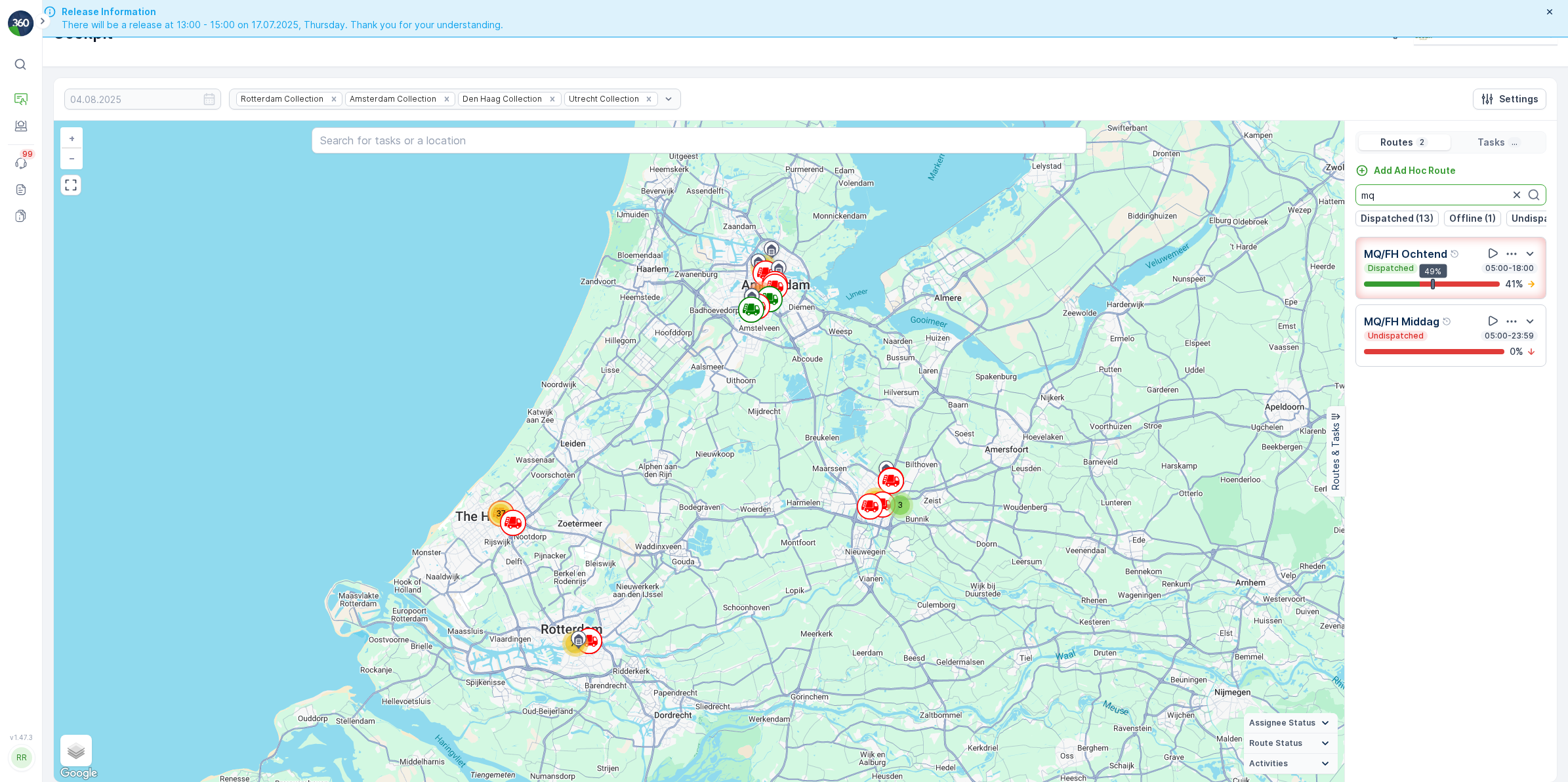 click on "3 37 59 73 87 139 + −  Satellite  Roadmap  Terrain  Hybrid  Leaflet Keyboard shortcuts Map Data Map data ©2025 GeoBasis-DE/BKG (©2009), Google Map data ©2025 GeoBasis-DE/BKG (©2009), Google 5 km  Click to toggle between metric and imperial units Terms Report a map error Assignee Status On The Move Steady Route Status Upcoming Dispatched Finished Checkin VCR Fail Offline Undispatched Expired Cancelled Activities Start Point End Point Fuel Disposal Break Speed Limit Routes & Tasks Routes 2 Tasks ... Add Ad Hoc Route mq Dispatched   (13) Offline   (1) Undispatched   (12) Finished   (2) MQ/FH Ochtend Dispatched 05:00-18:00 49% 41 % MQ/FH Middag Undispatched 05:00-23:59 0 %" at bounding box center (805, 451) 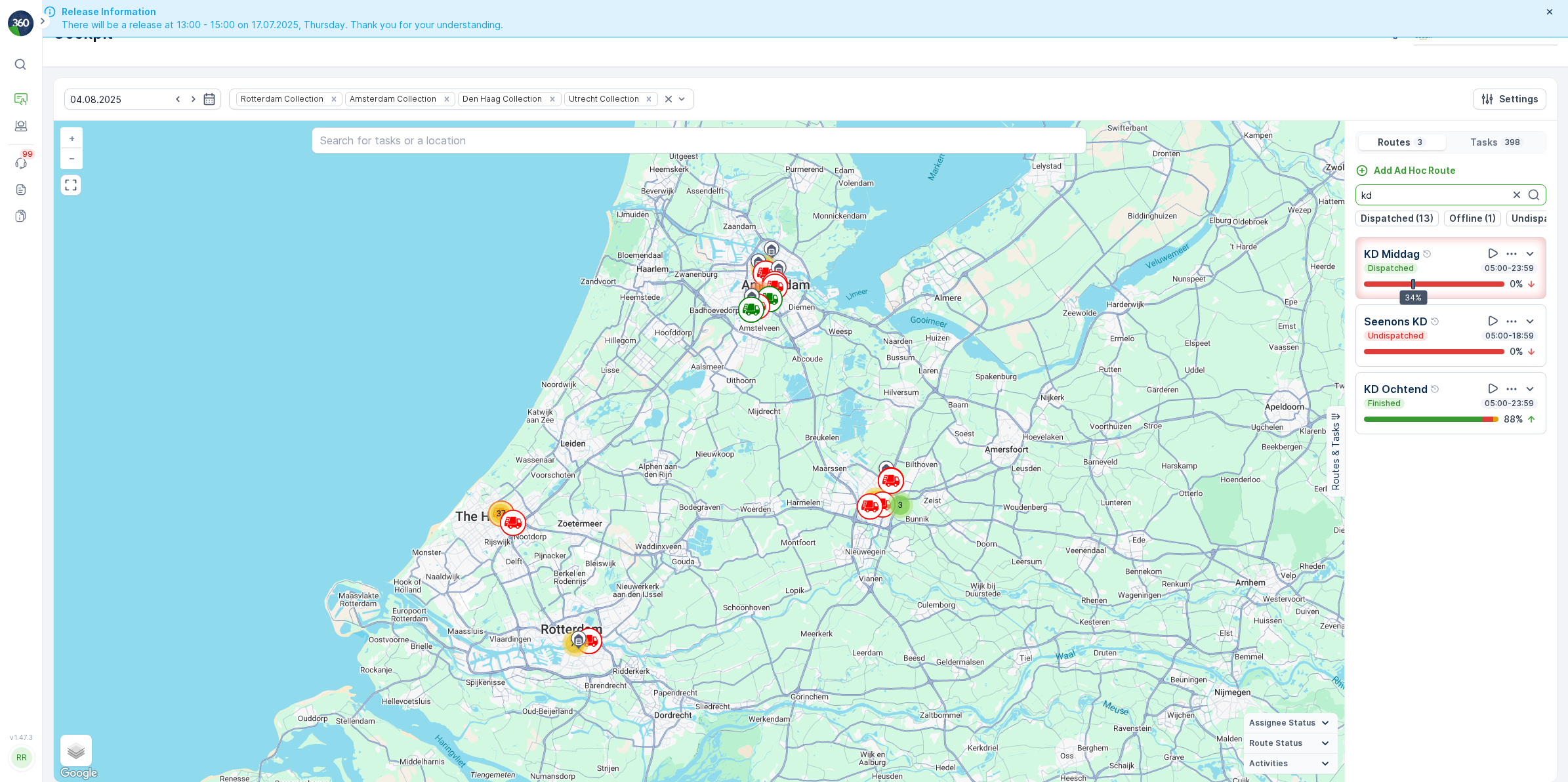type on "kd" 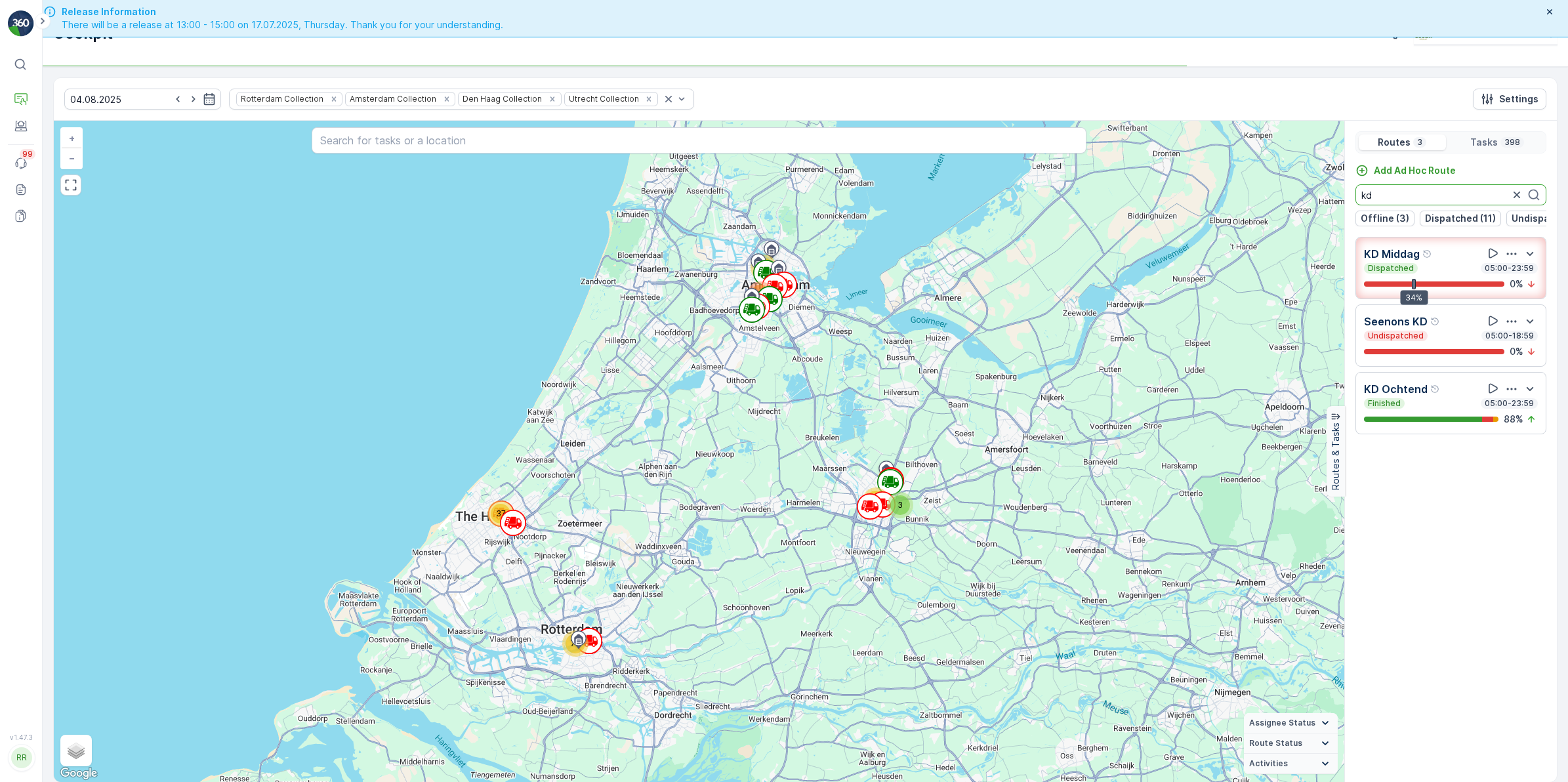 drag, startPoint x: 1513, startPoint y: 196, endPoint x: 1504, endPoint y: 194, distance: 9.219544 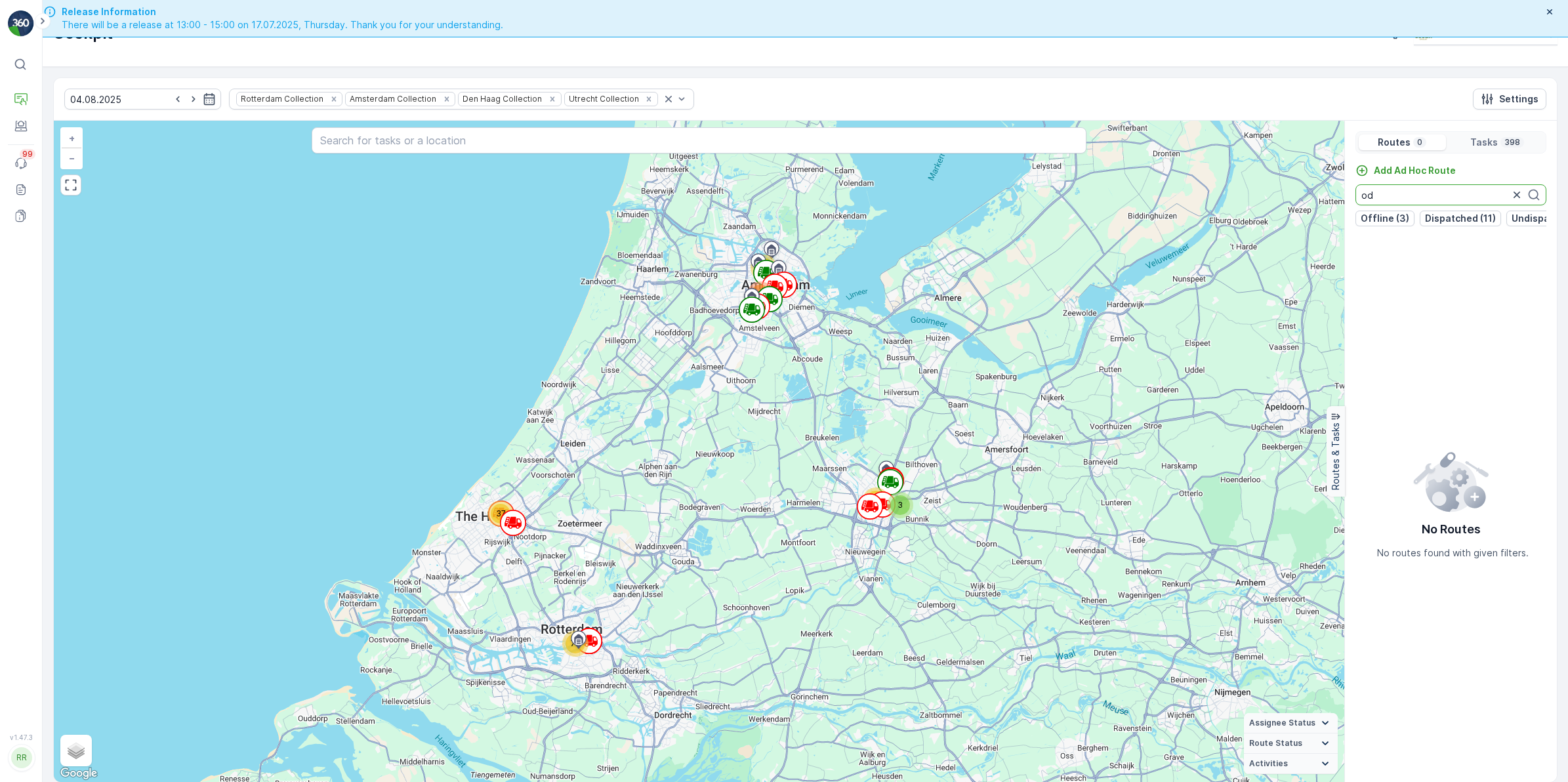 type on "o" 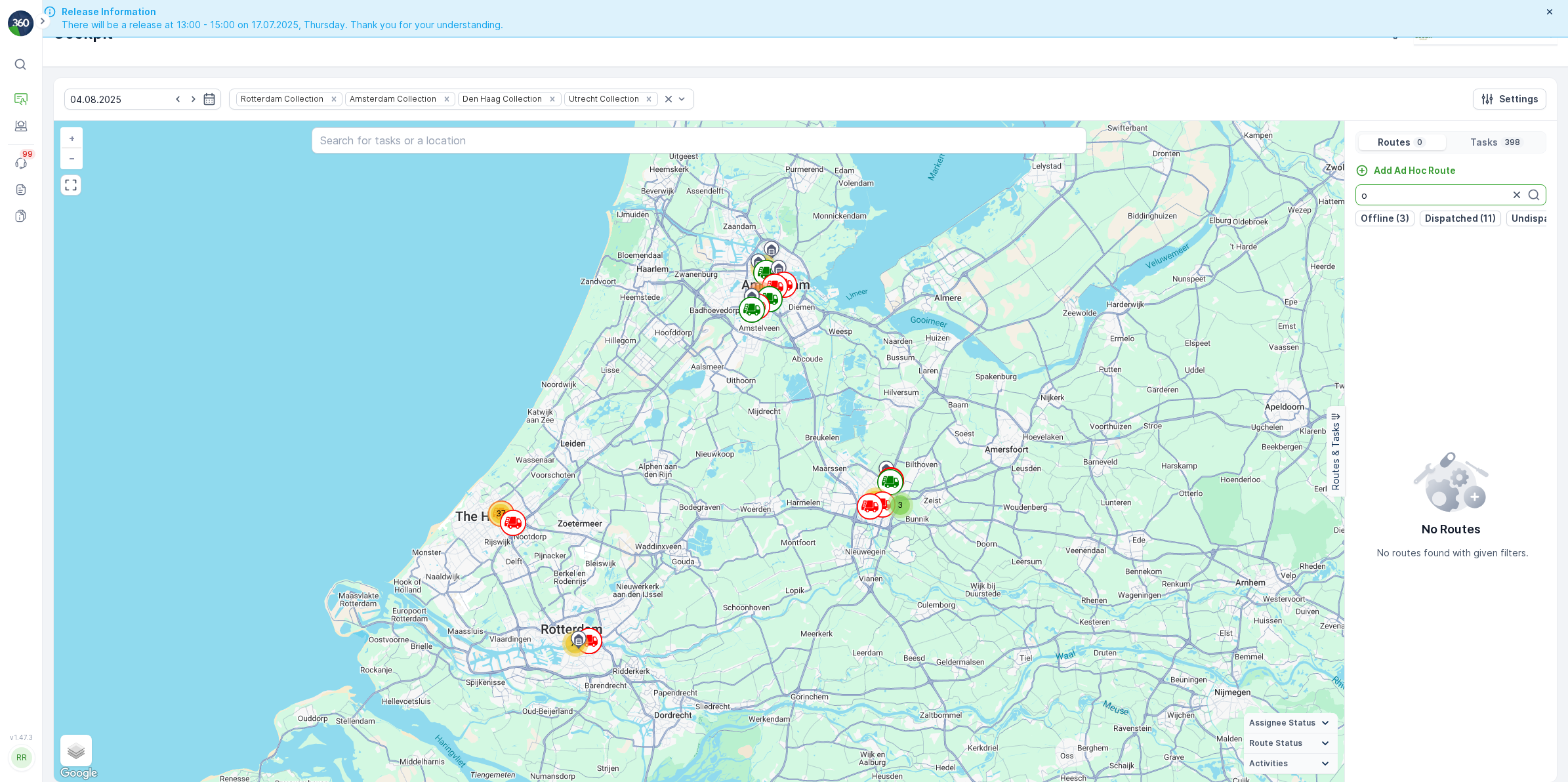 type 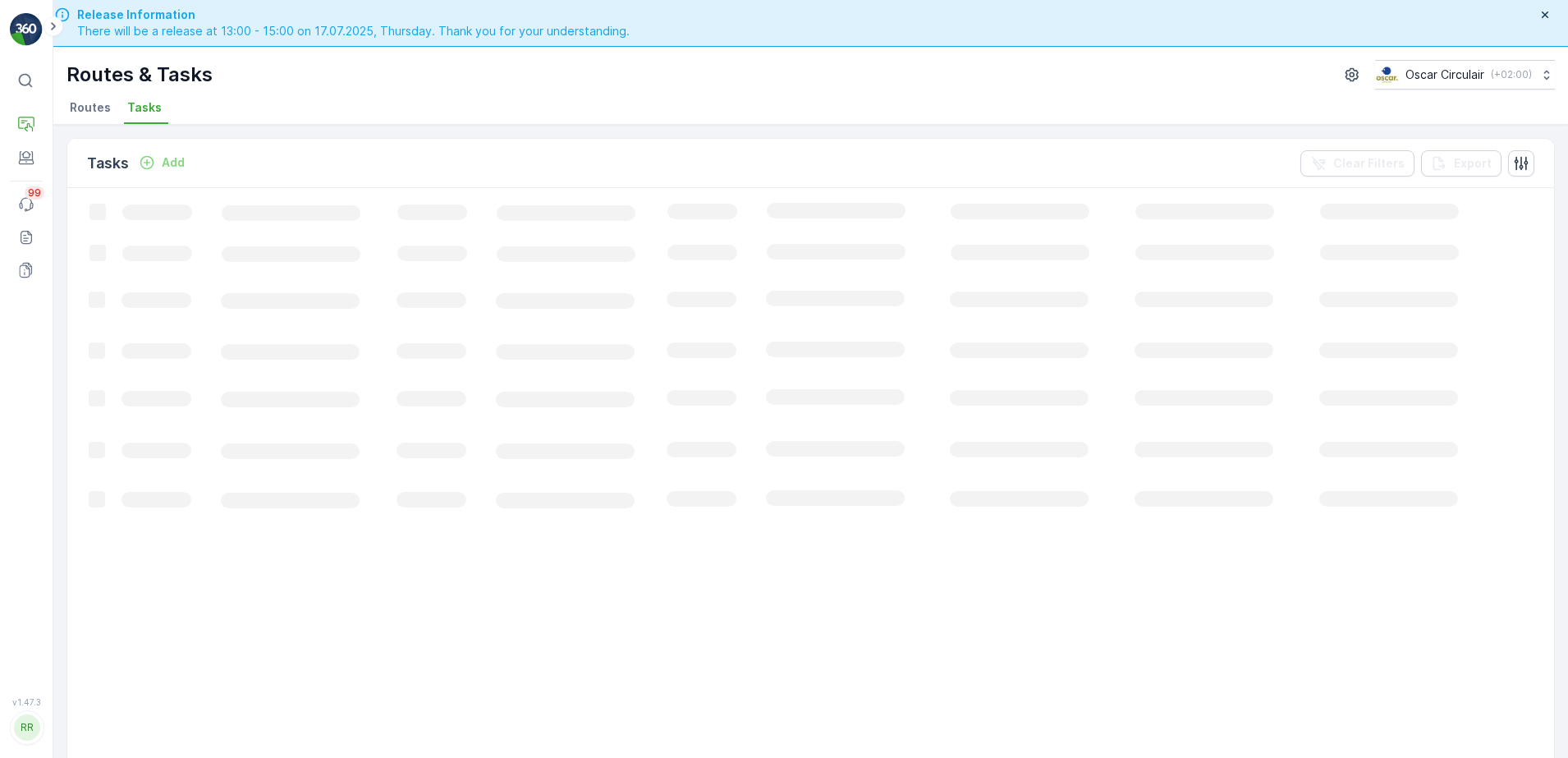 scroll, scrollTop: 0, scrollLeft: 0, axis: both 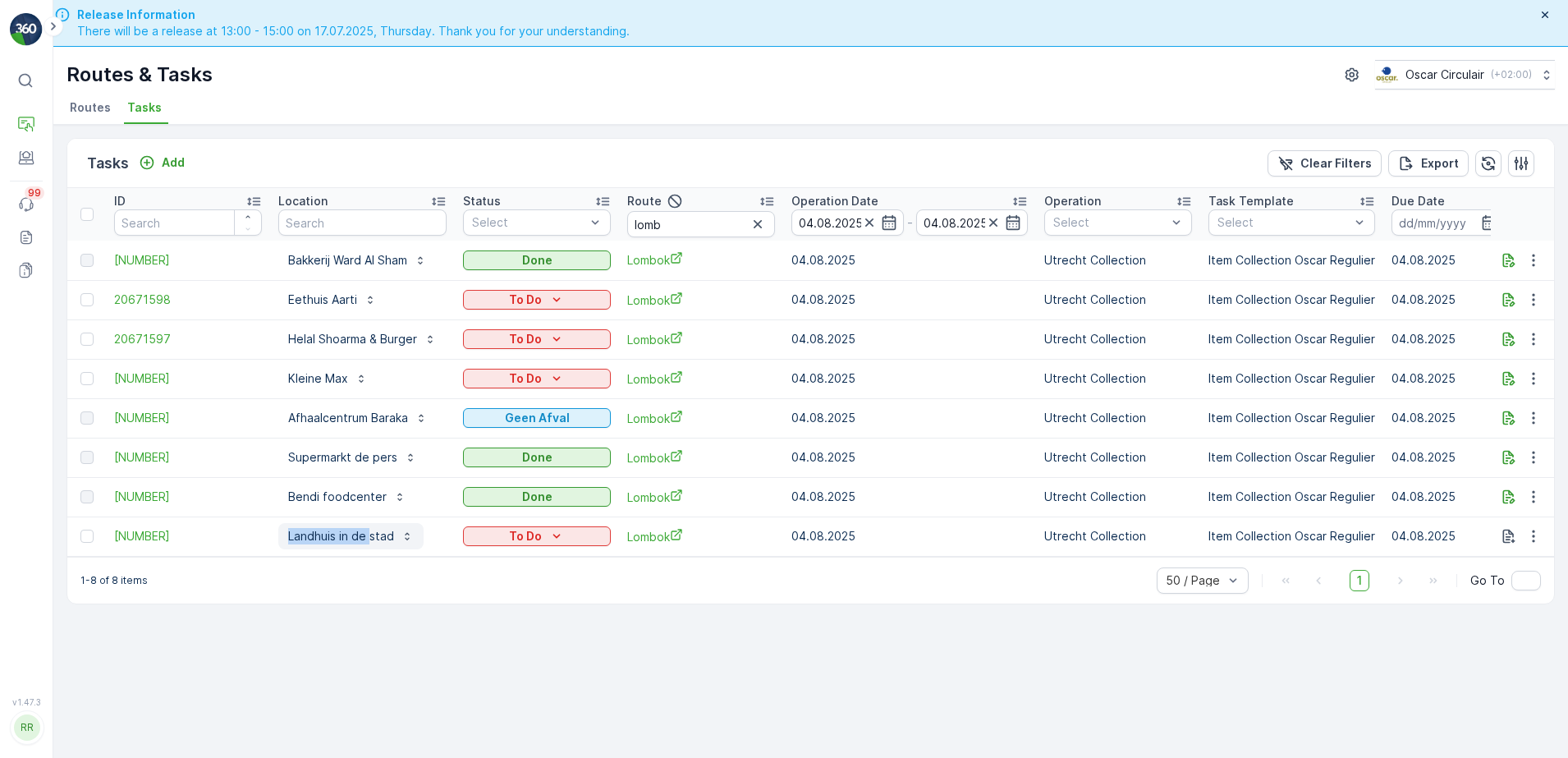 drag, startPoint x: 272, startPoint y: 536, endPoint x: 372, endPoint y: 542, distance: 100.17984 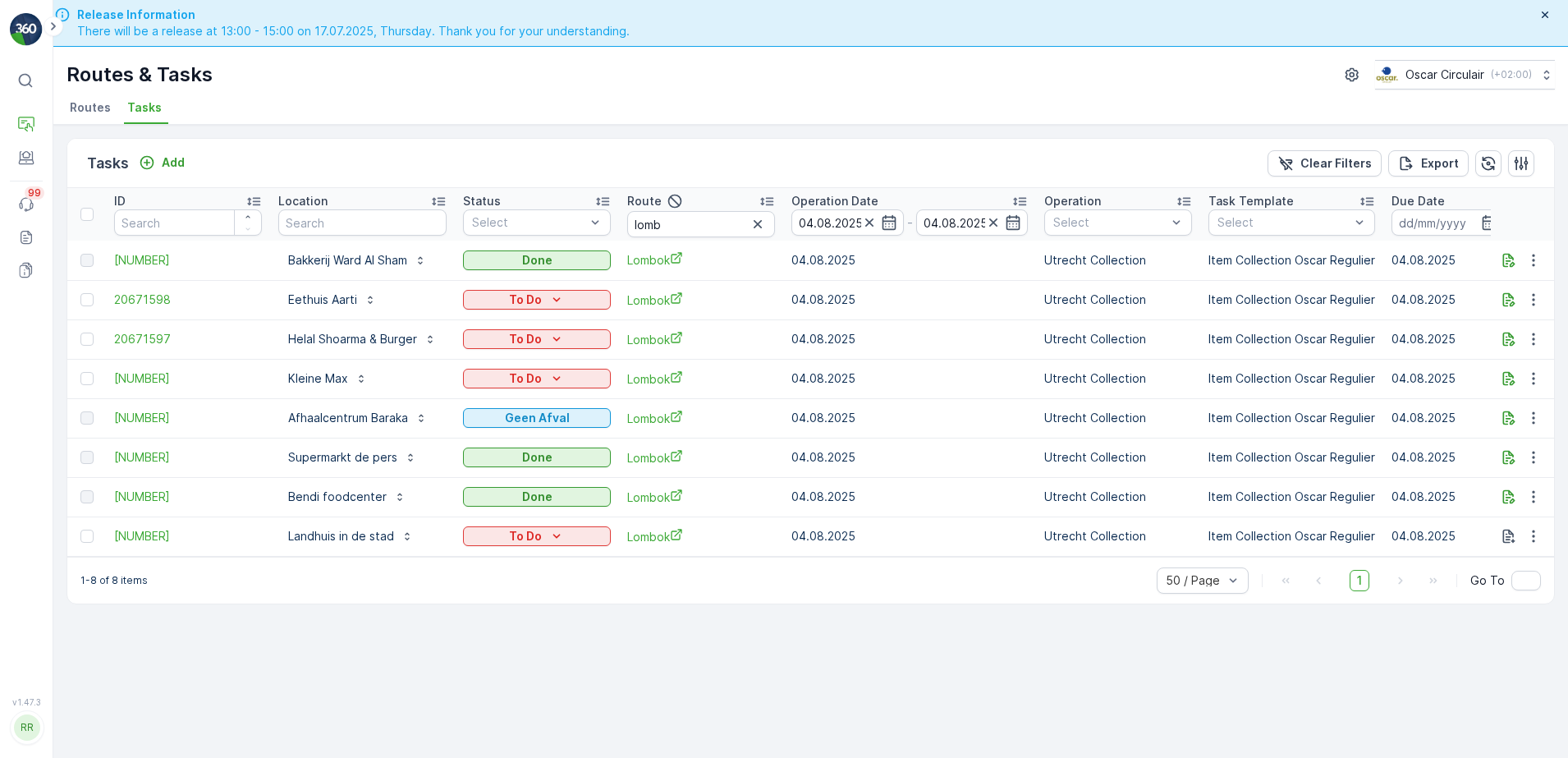 click on "Routes & Tasks Oscar Circulair ( +02:00 )" at bounding box center [810, 75] 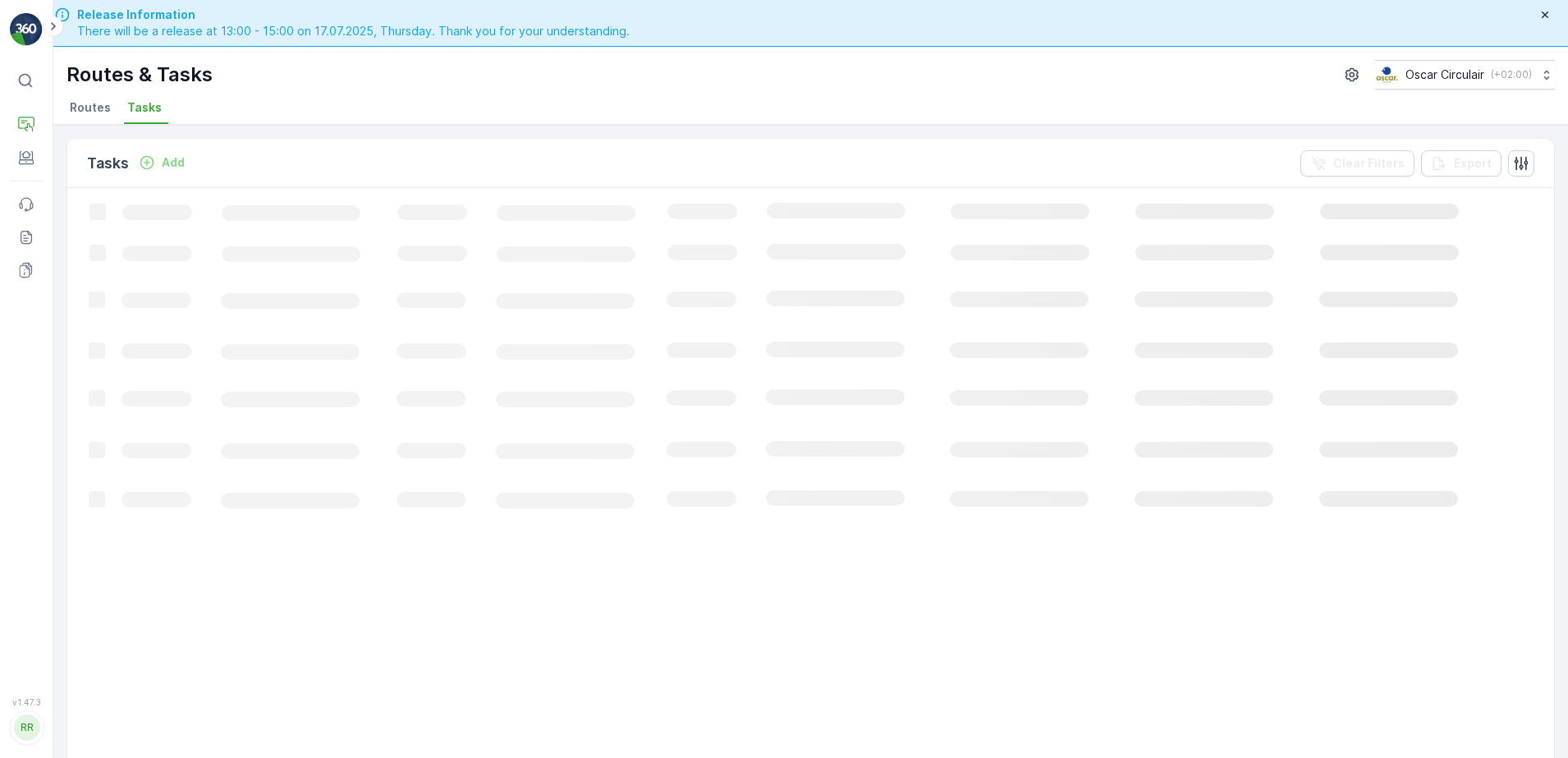 scroll, scrollTop: 0, scrollLeft: 0, axis: both 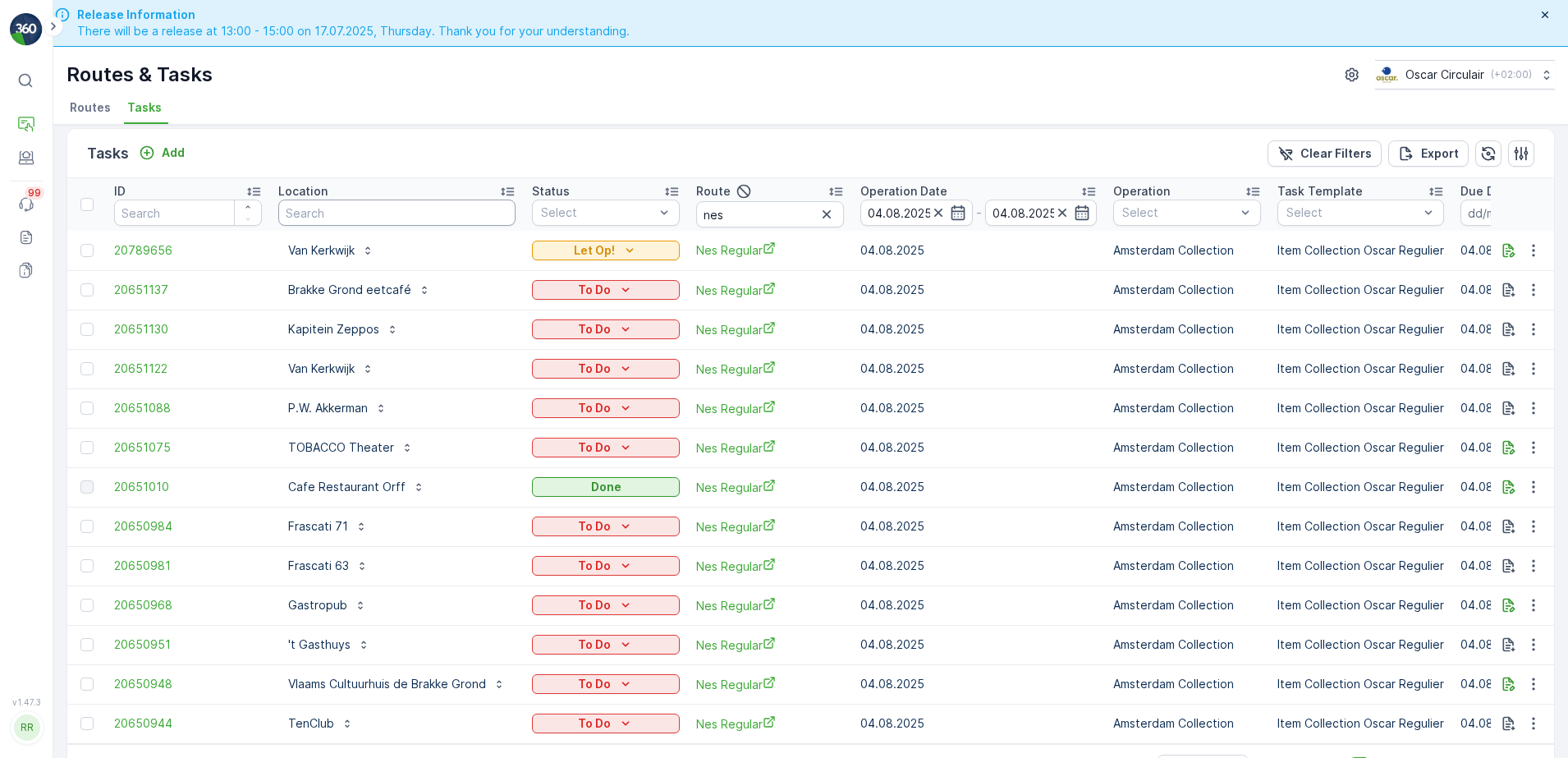 click at bounding box center (397, 213) 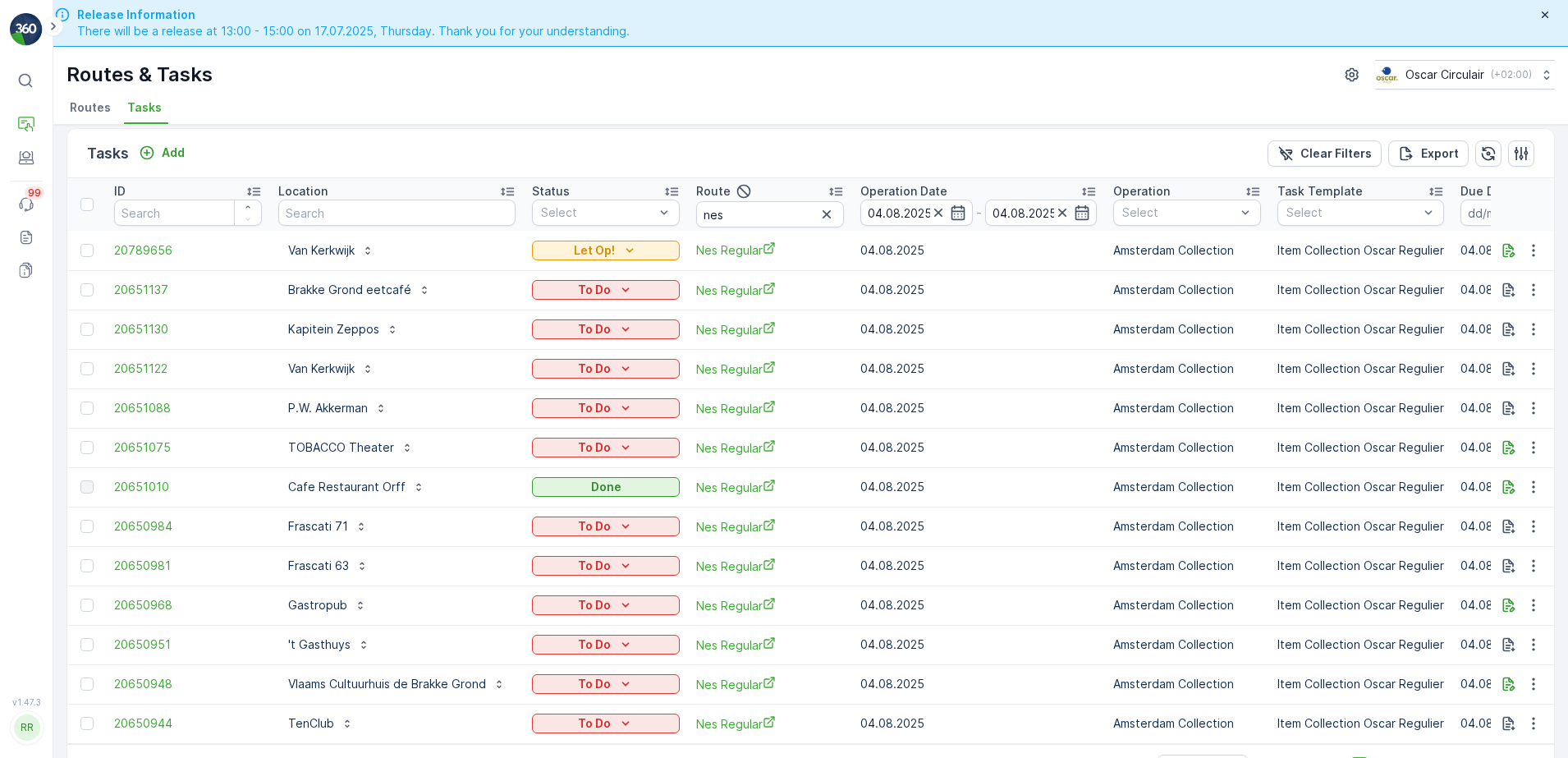 drag, startPoint x: 828, startPoint y: 204, endPoint x: 785, endPoint y: 211, distance: 43.566042 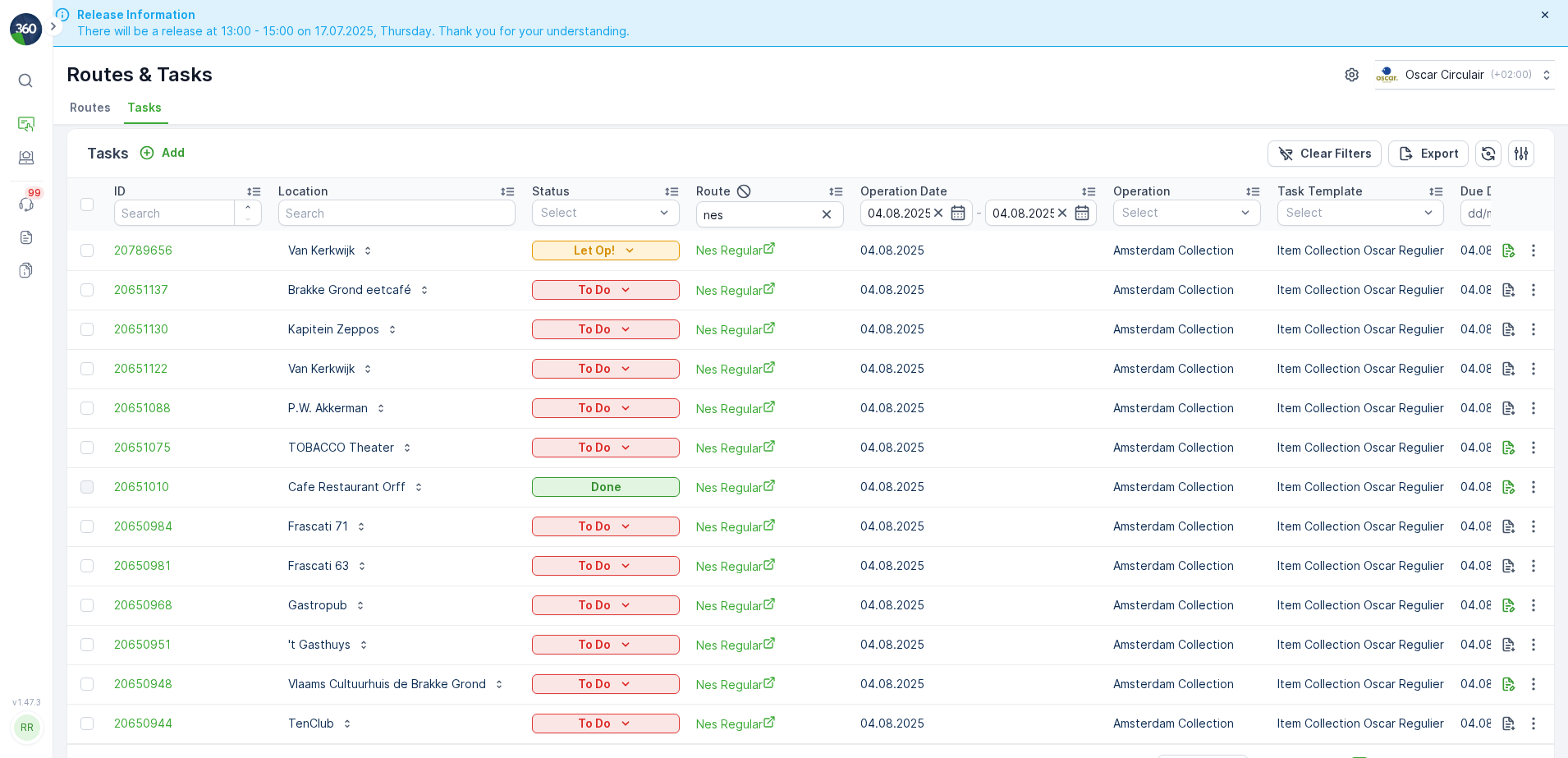 click 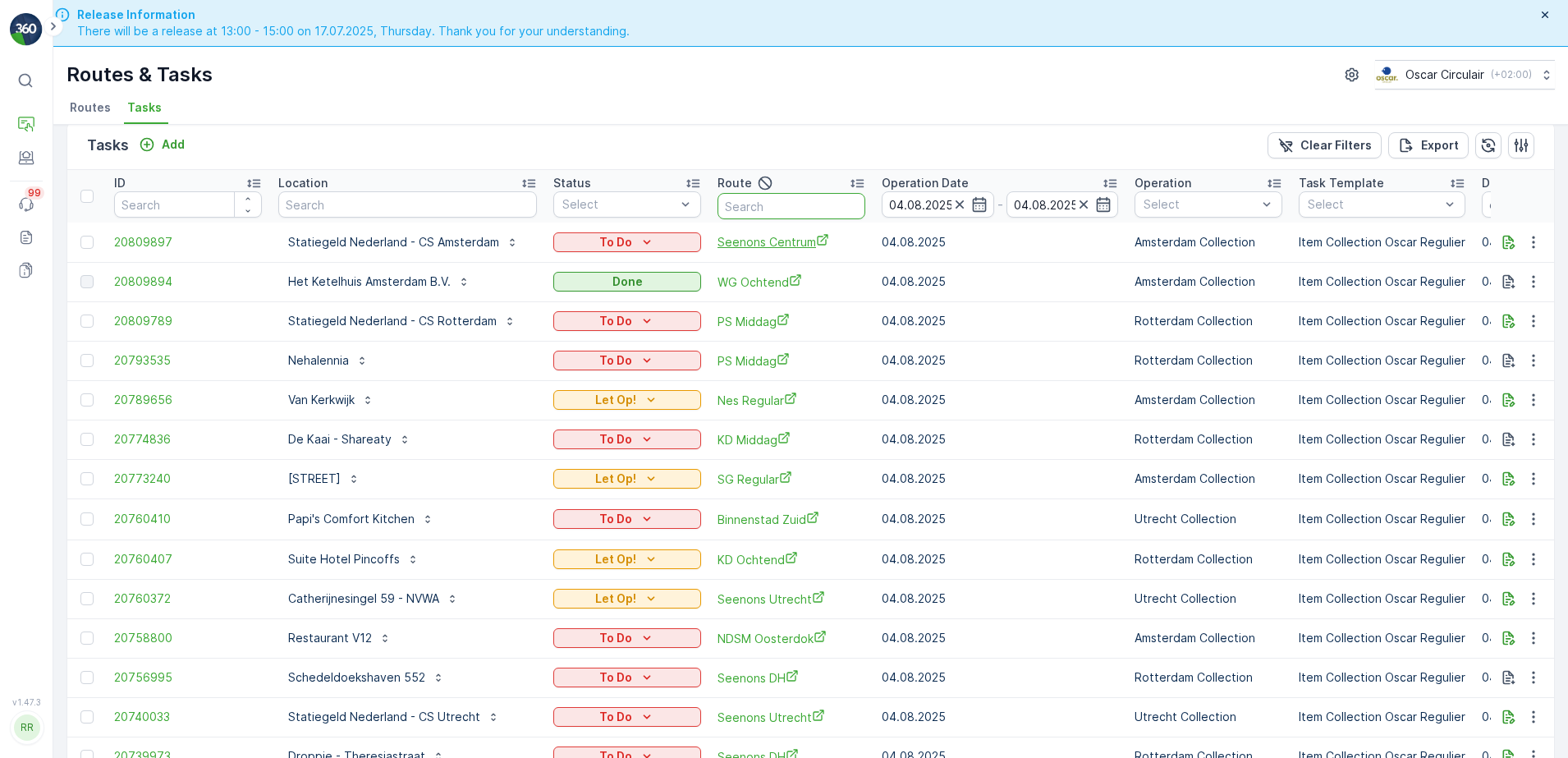 click at bounding box center [791, 206] 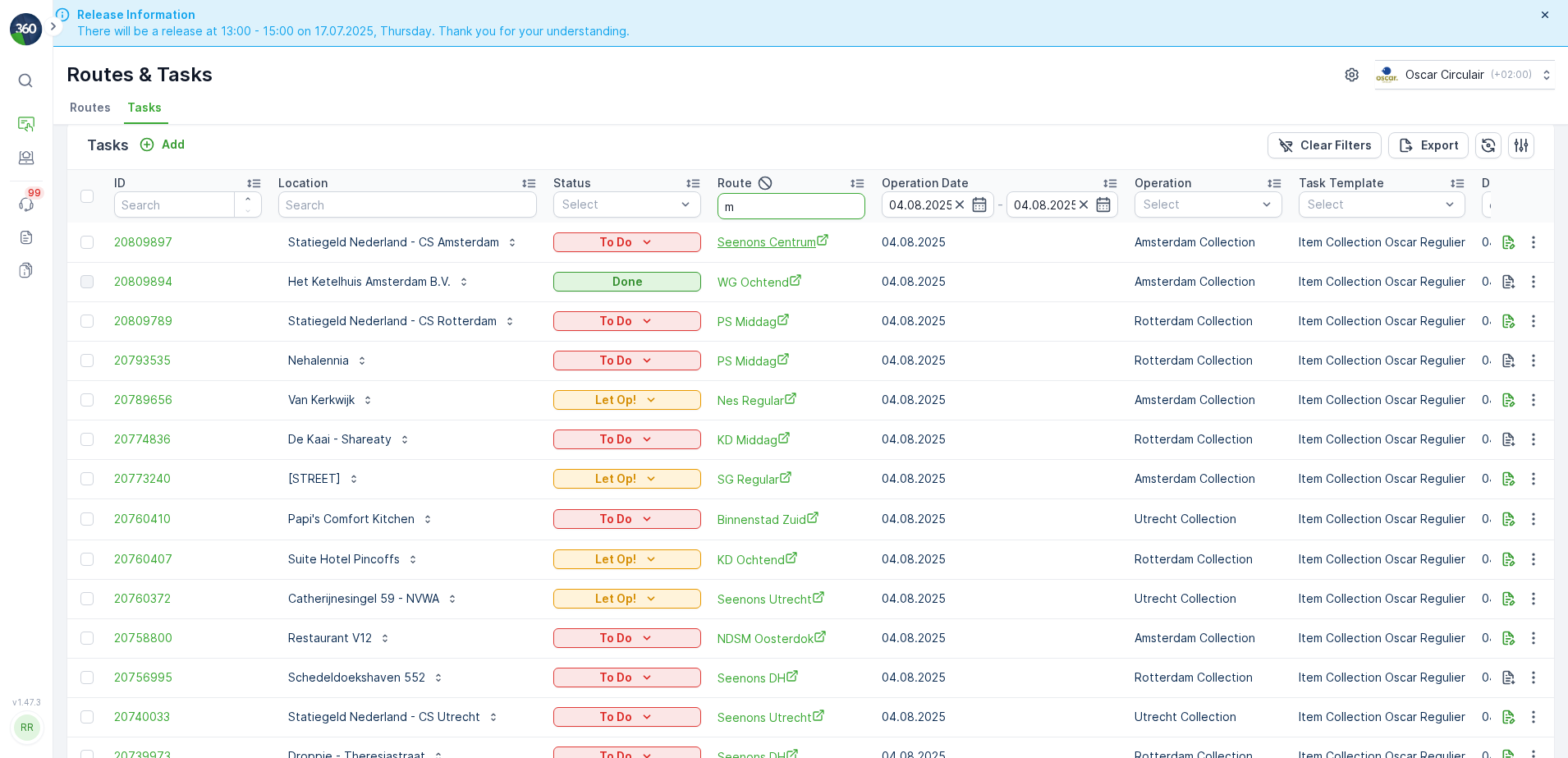 type on "mq" 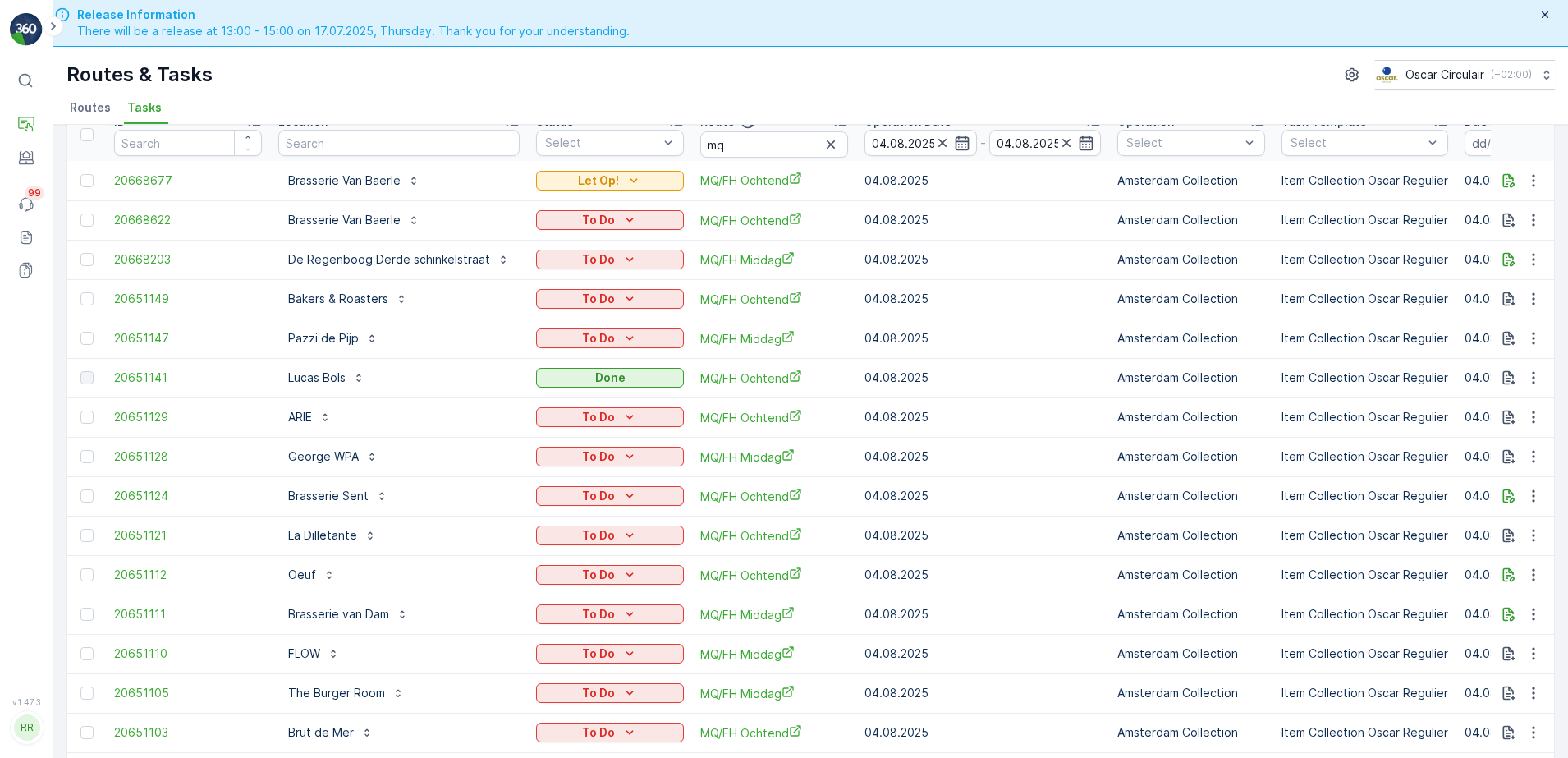 scroll, scrollTop: 0, scrollLeft: 0, axis: both 